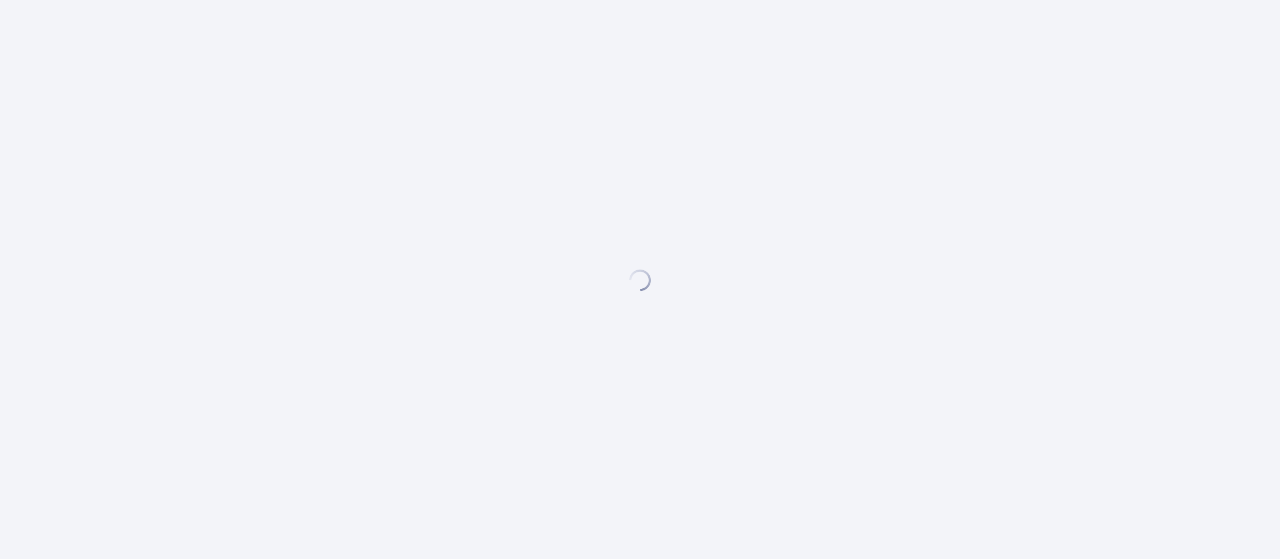 scroll, scrollTop: 0, scrollLeft: 0, axis: both 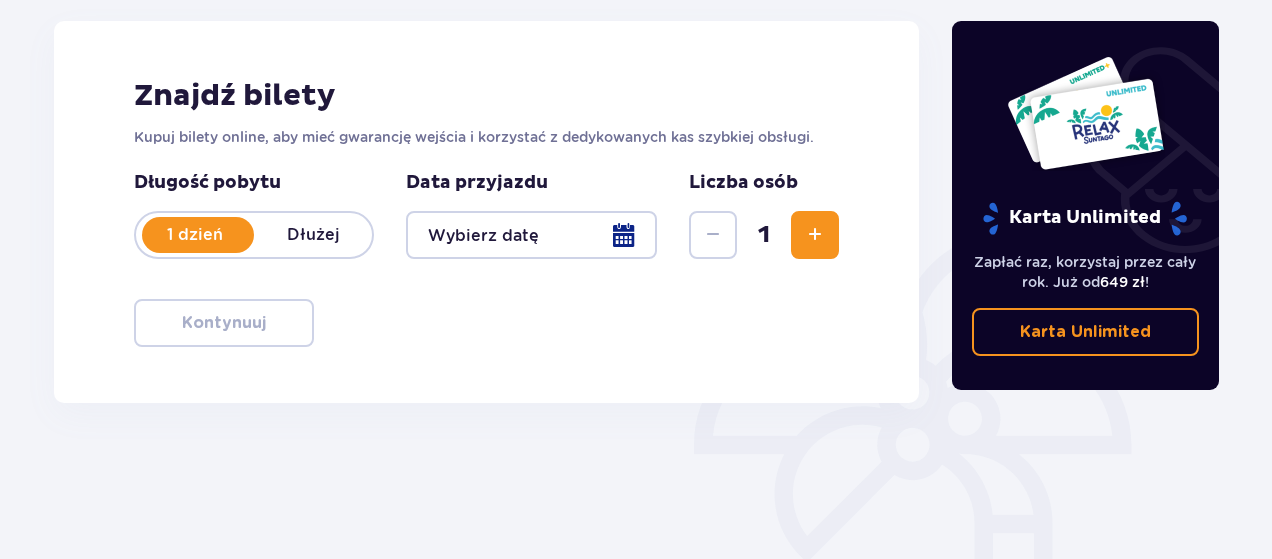 click at bounding box center [531, 235] 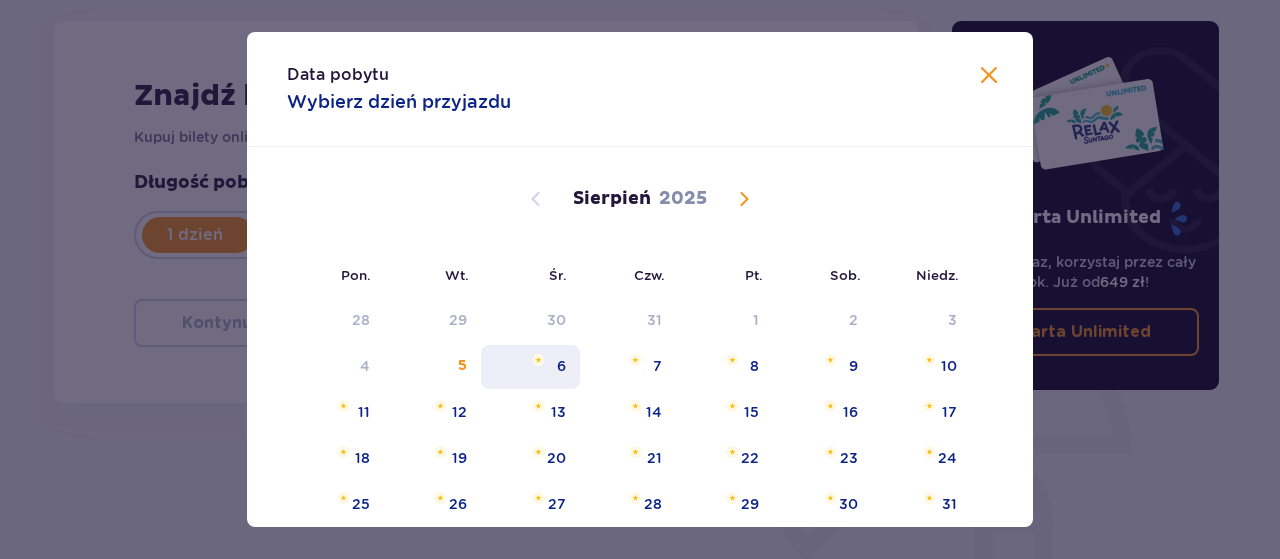 click on "6" at bounding box center (561, 366) 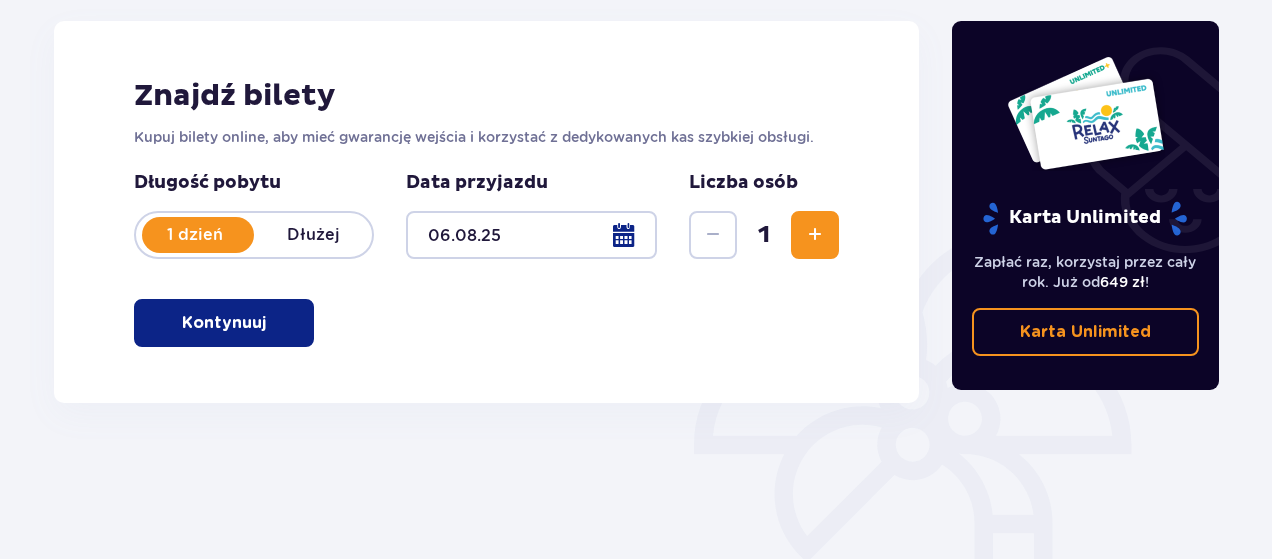click at bounding box center (815, 235) 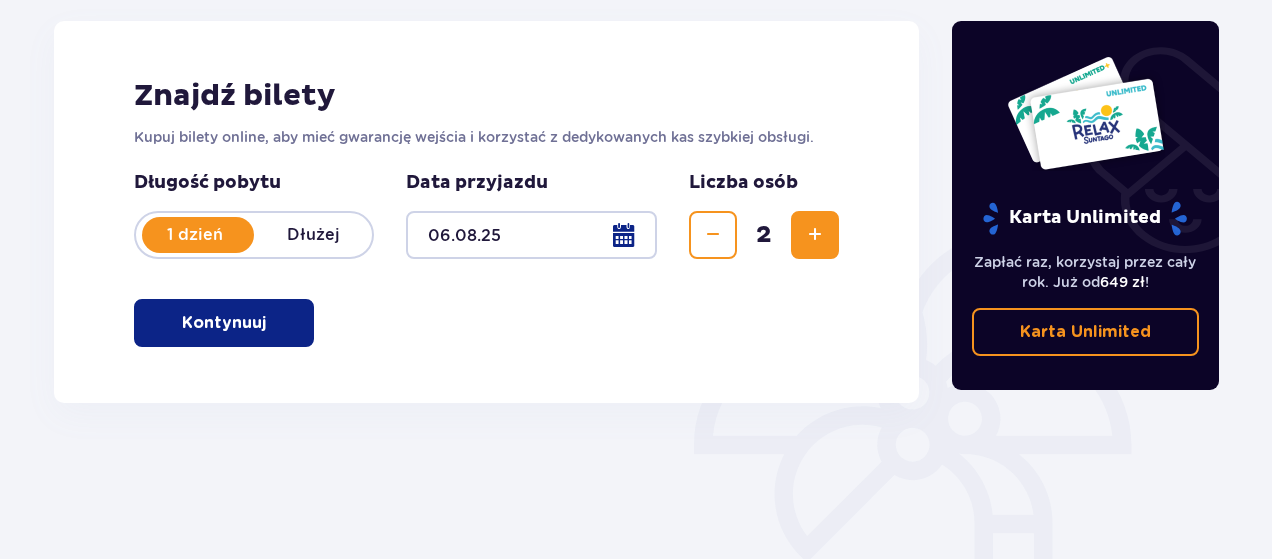 click at bounding box center [815, 235] 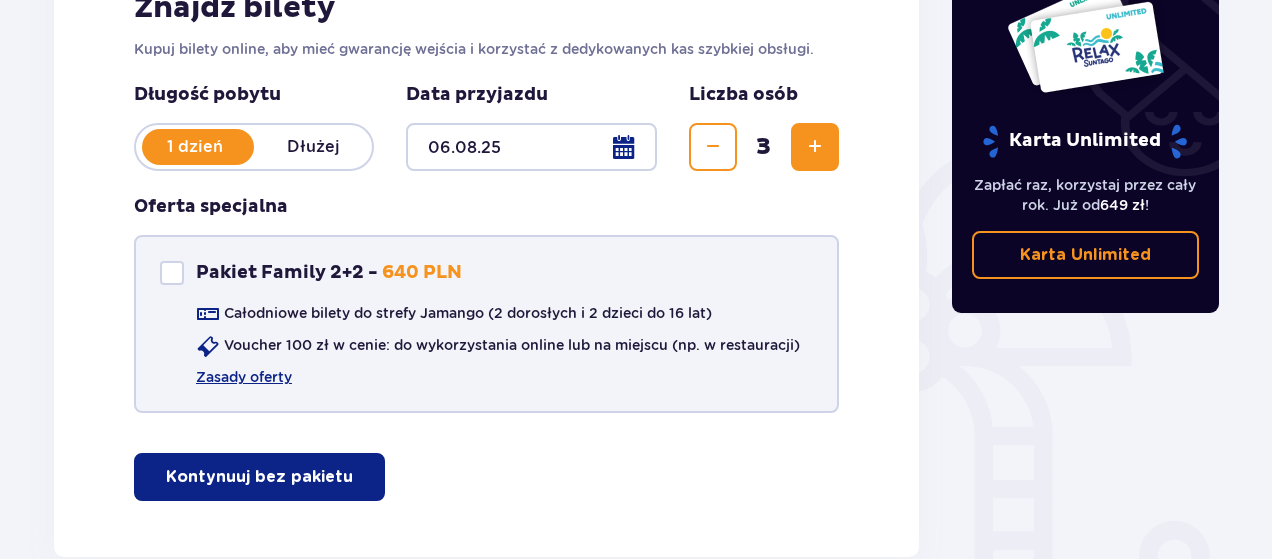 scroll, scrollTop: 362, scrollLeft: 0, axis: vertical 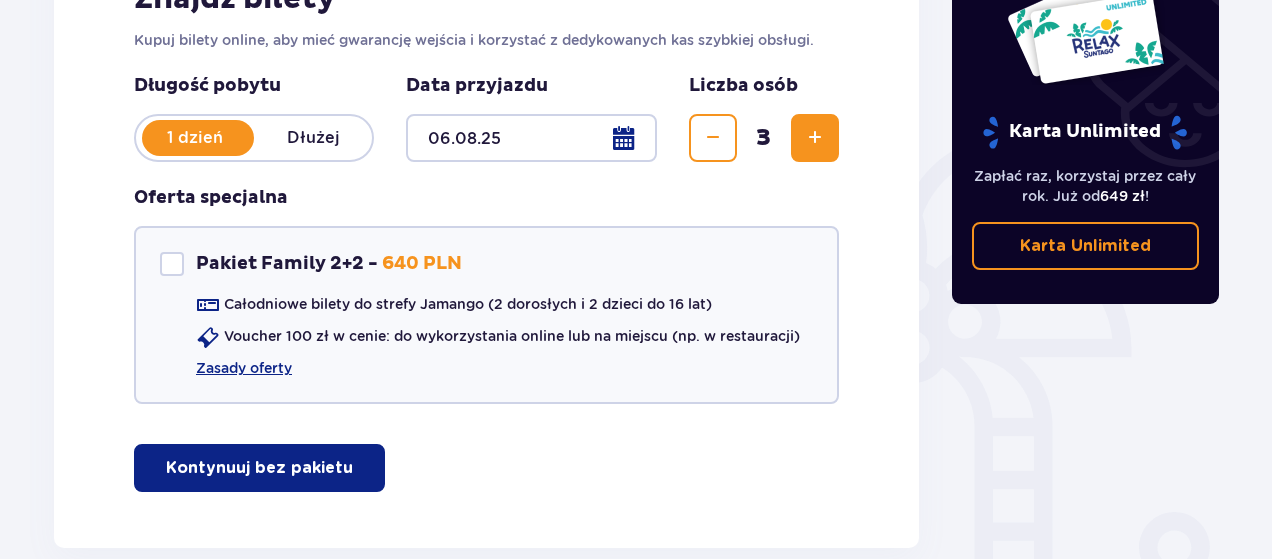click on "Kontynuuj bez pakietu" at bounding box center [259, 468] 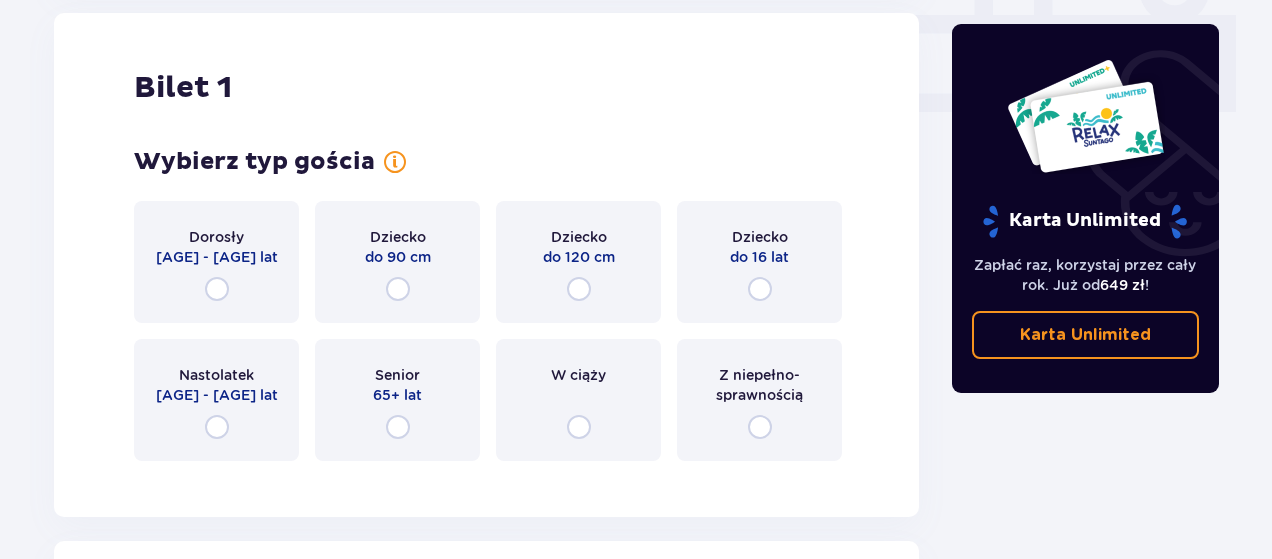 scroll, scrollTop: 922, scrollLeft: 0, axis: vertical 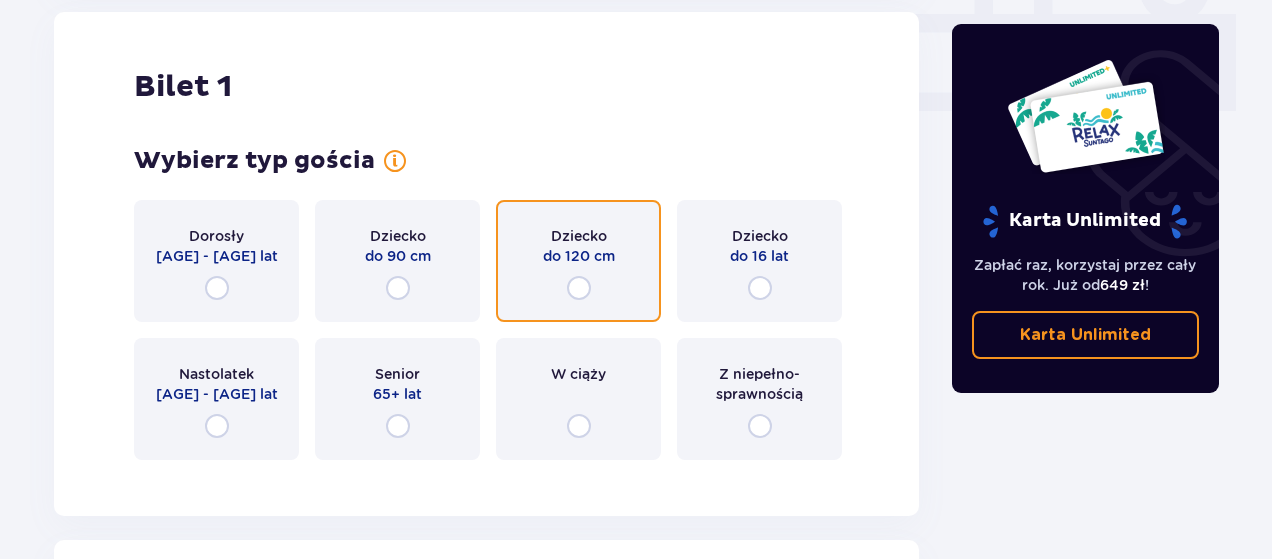click at bounding box center (579, 288) 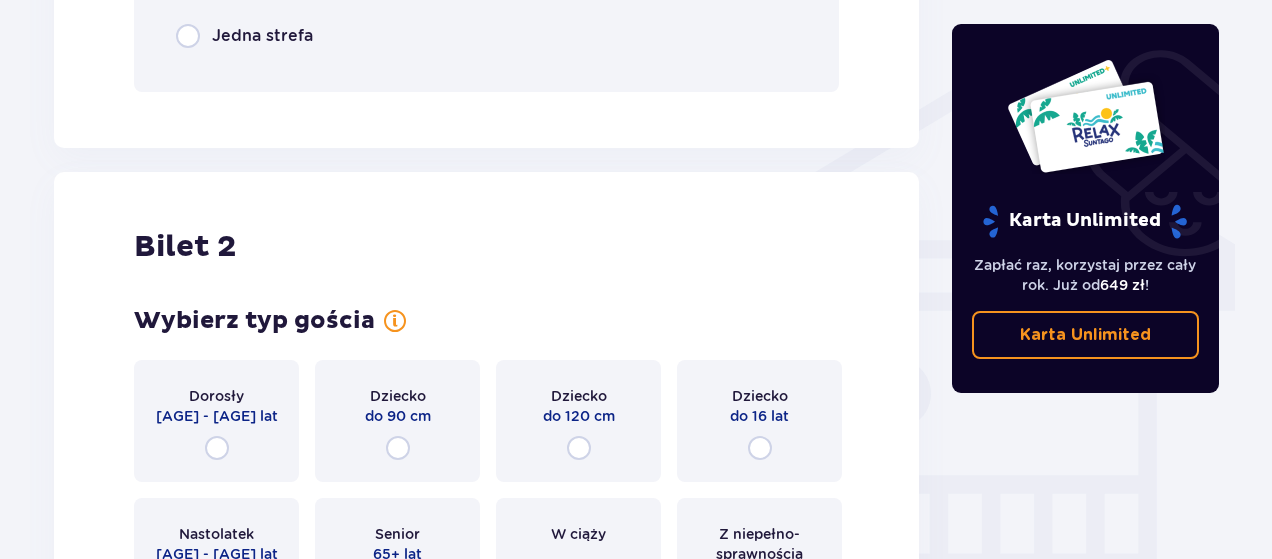 scroll, scrollTop: 1664, scrollLeft: 0, axis: vertical 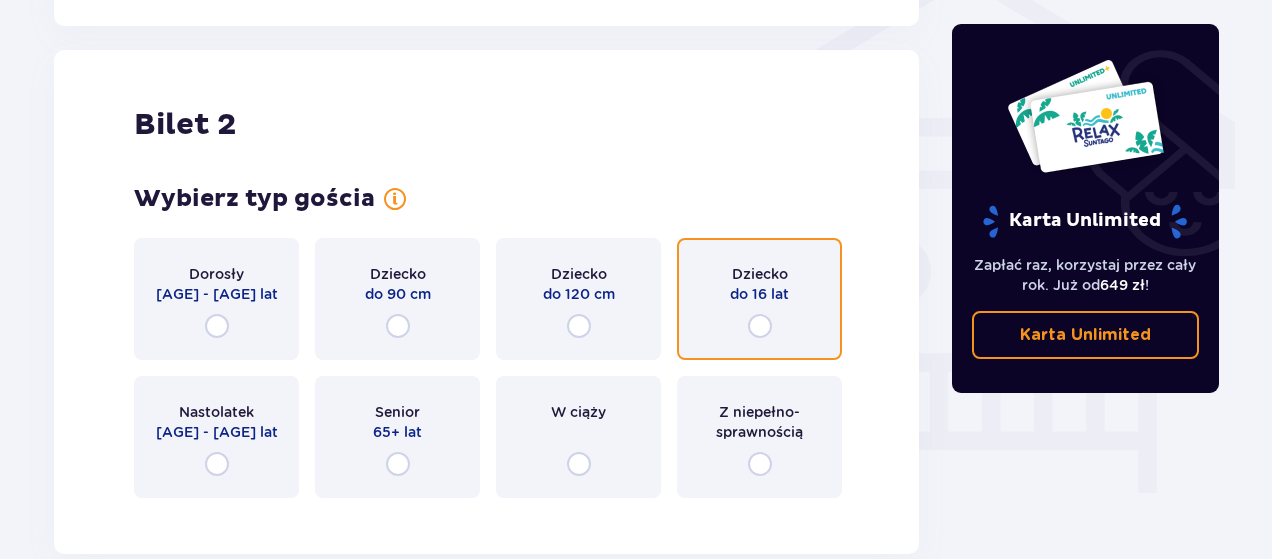 click at bounding box center (760, 326) 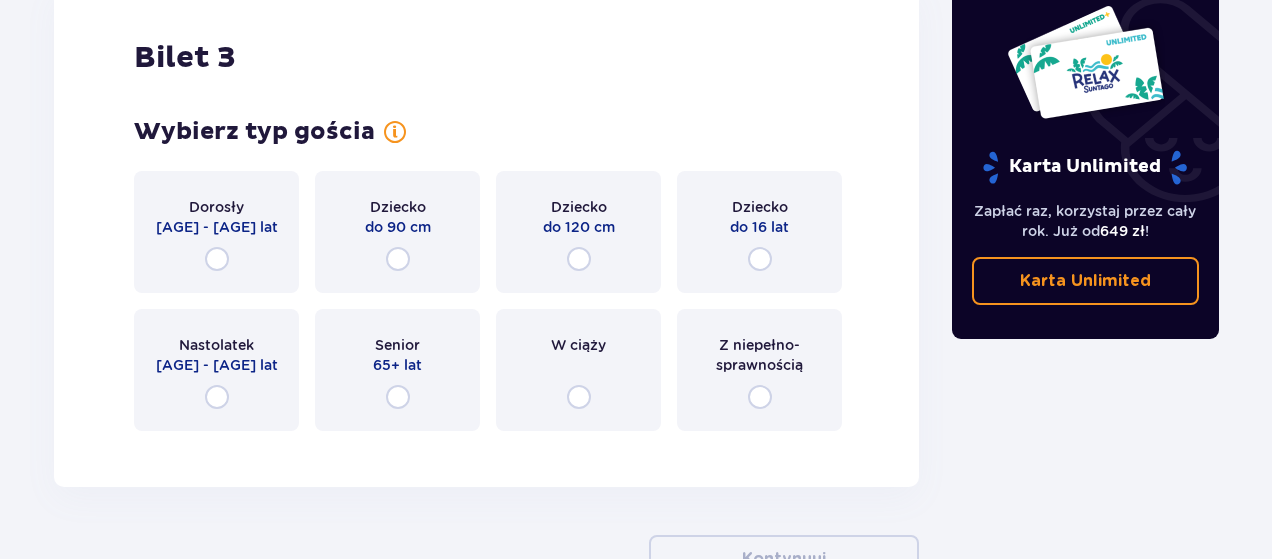 scroll, scrollTop: 2512, scrollLeft: 0, axis: vertical 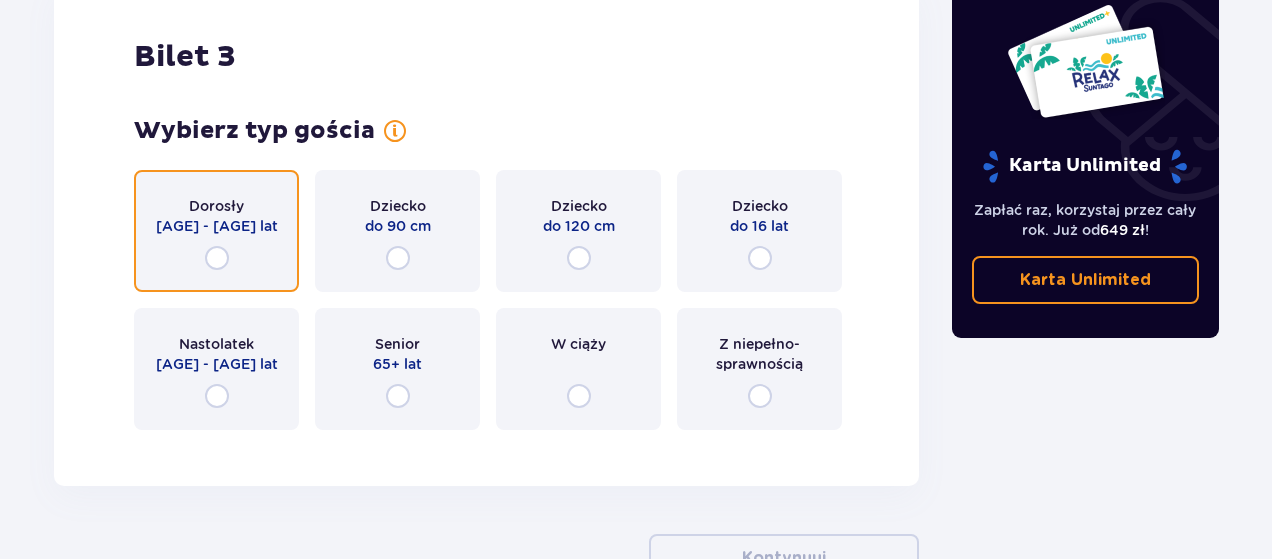 click at bounding box center [217, 258] 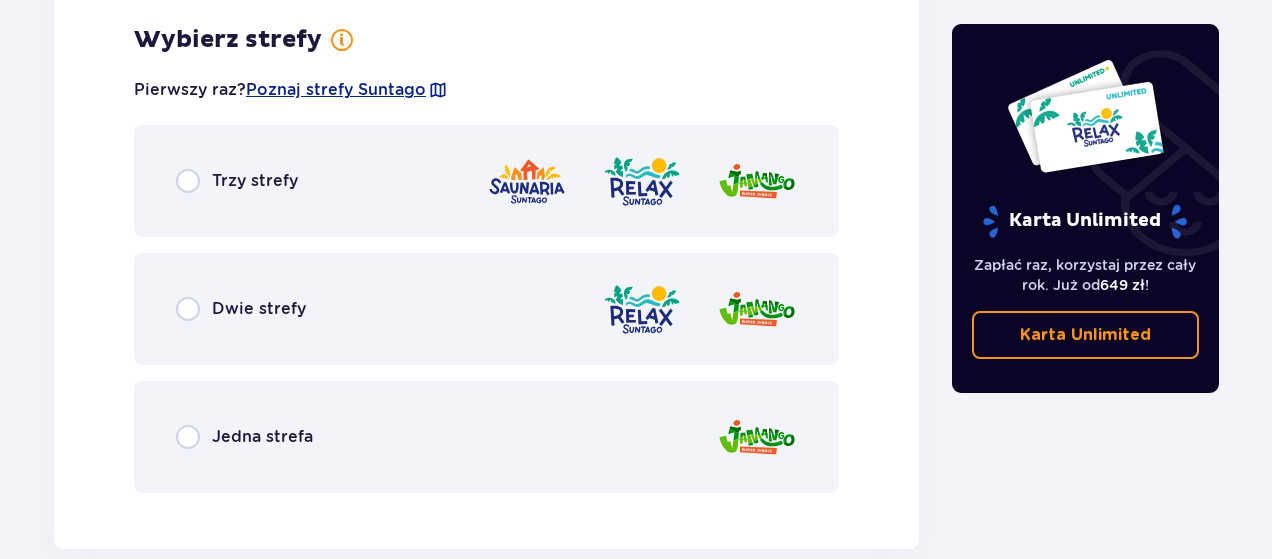 scroll, scrollTop: 2958, scrollLeft: 0, axis: vertical 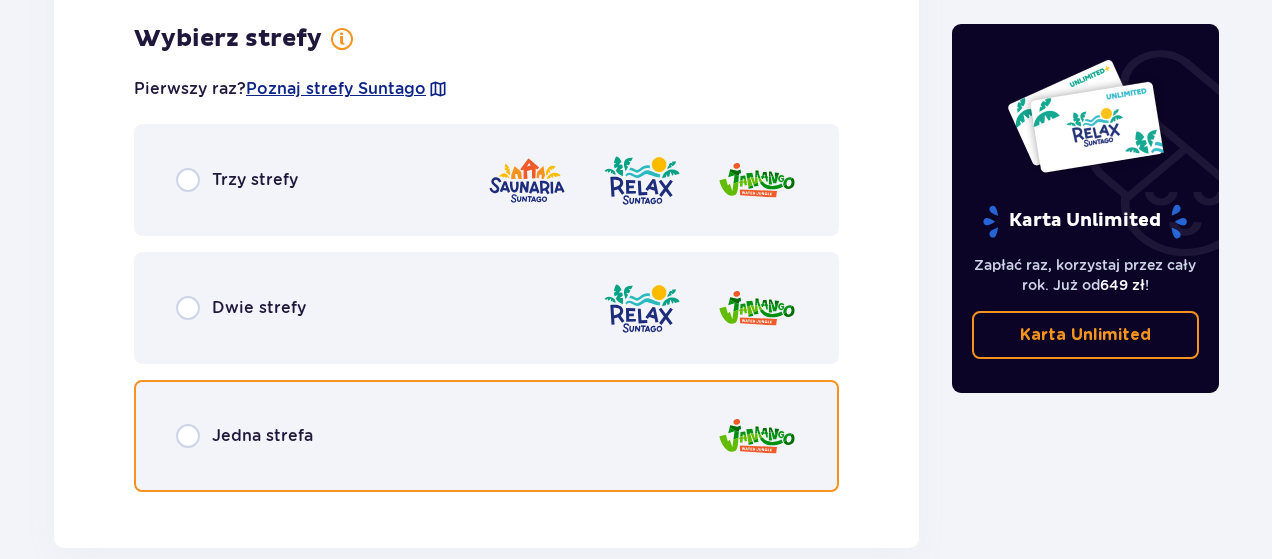 click at bounding box center [188, 436] 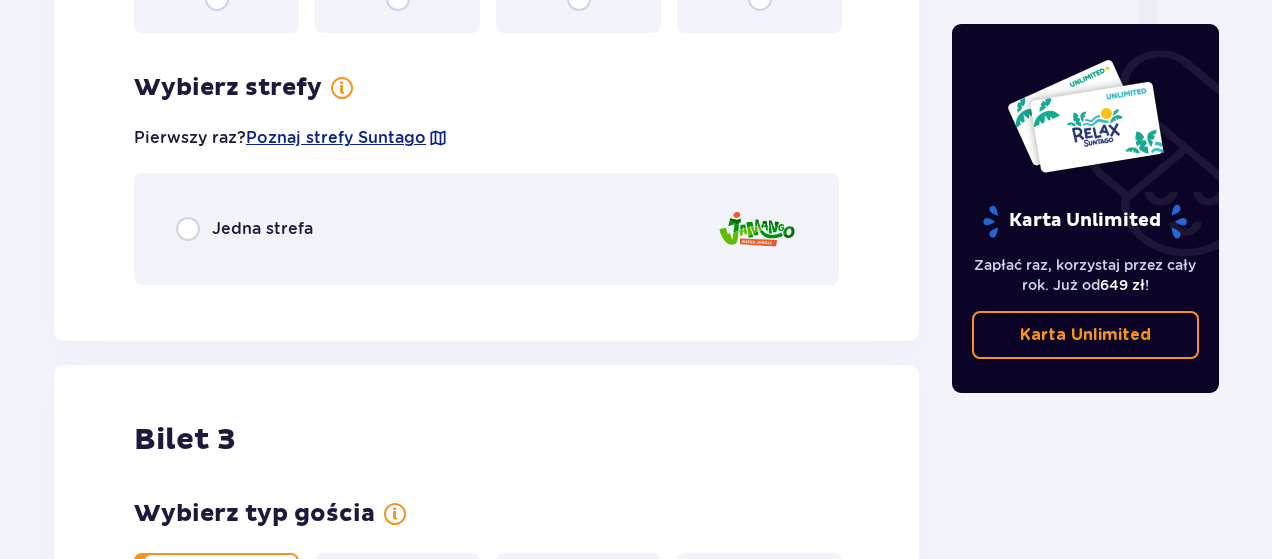 scroll, scrollTop: 2128, scrollLeft: 0, axis: vertical 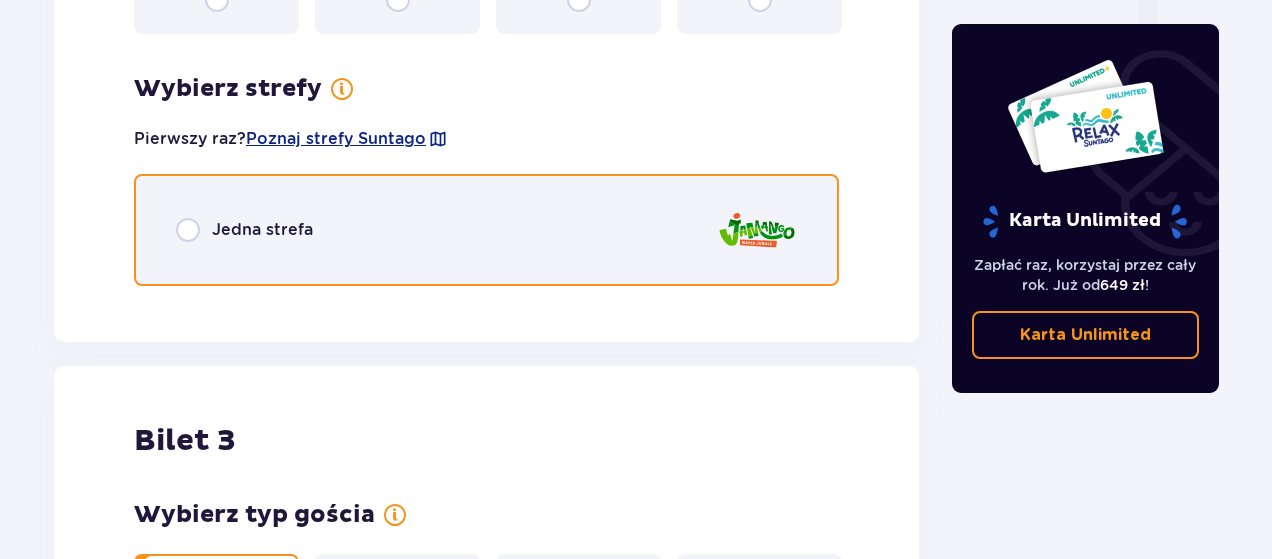 click at bounding box center [188, 230] 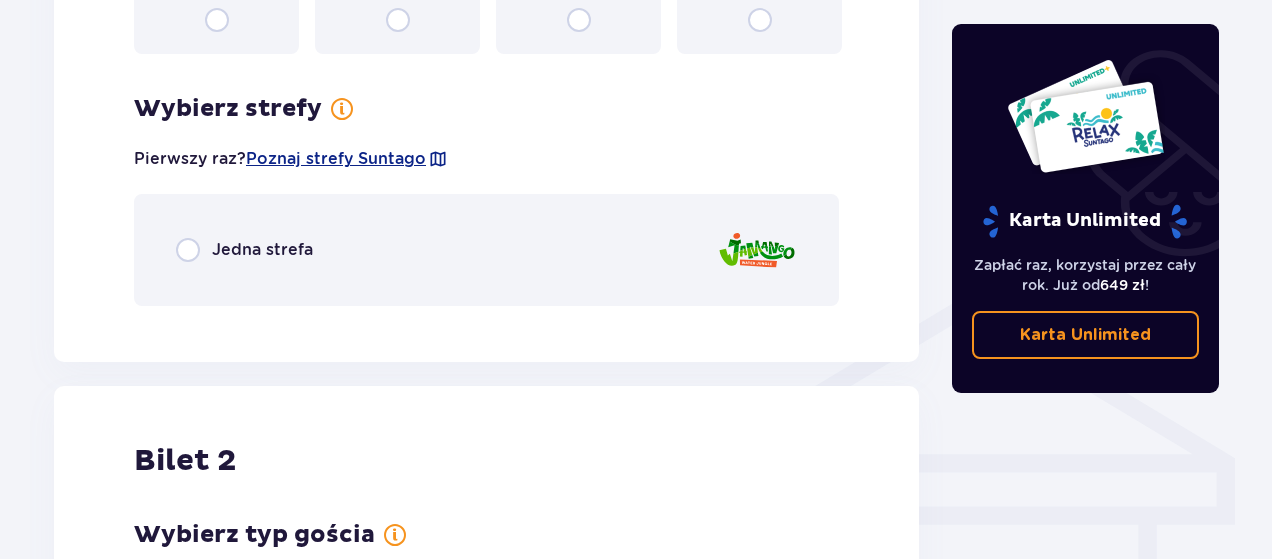 scroll, scrollTop: 1332, scrollLeft: 0, axis: vertical 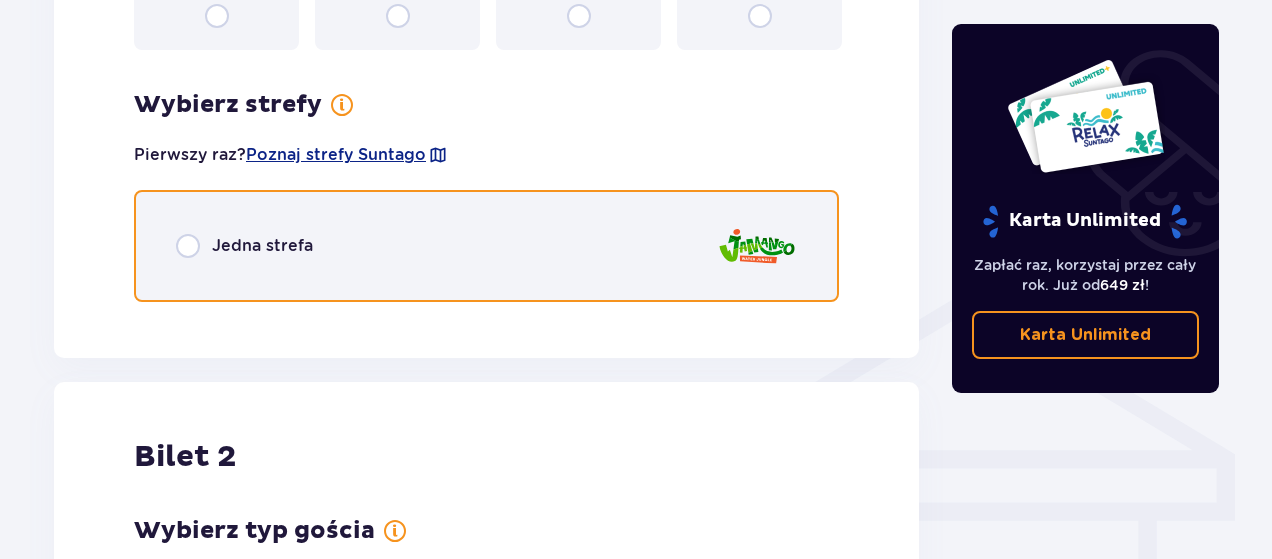 click at bounding box center [188, 246] 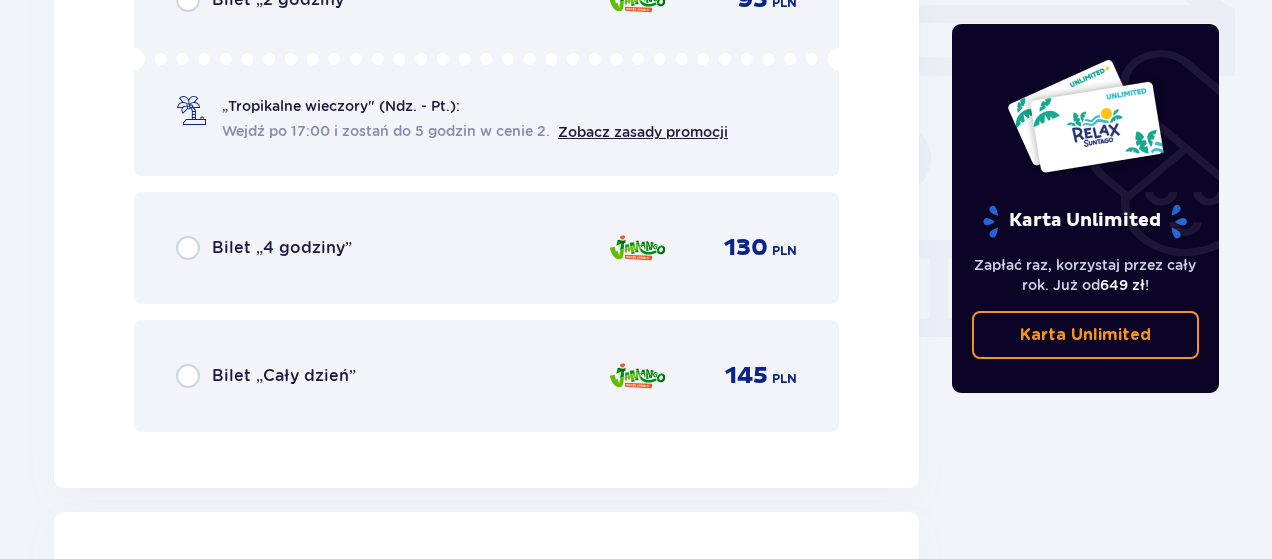 scroll, scrollTop: 1793, scrollLeft: 0, axis: vertical 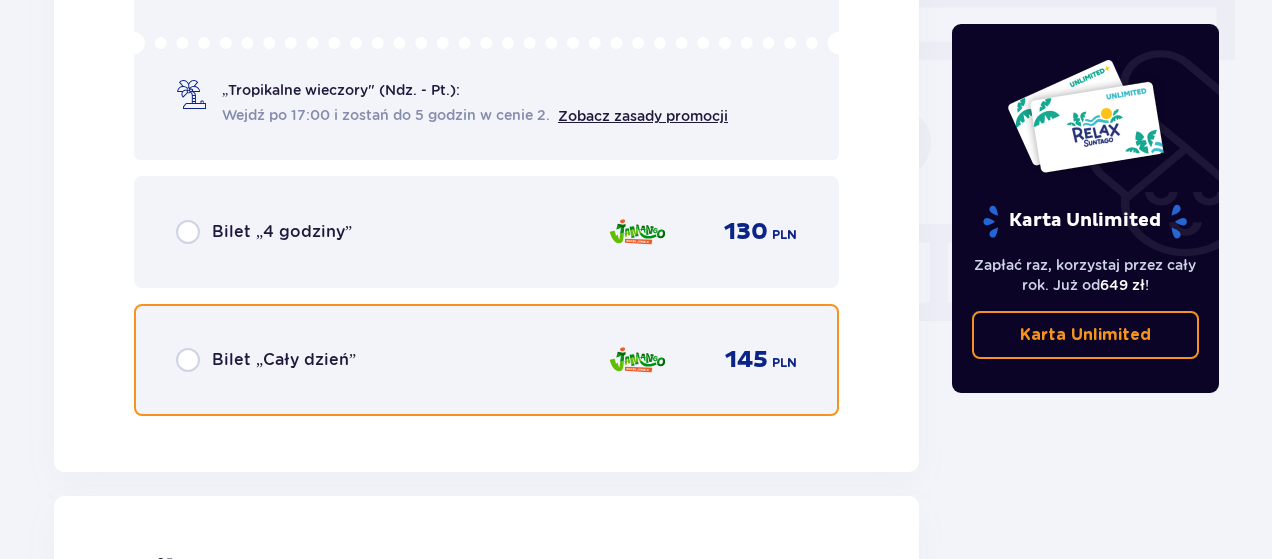 click at bounding box center [188, 360] 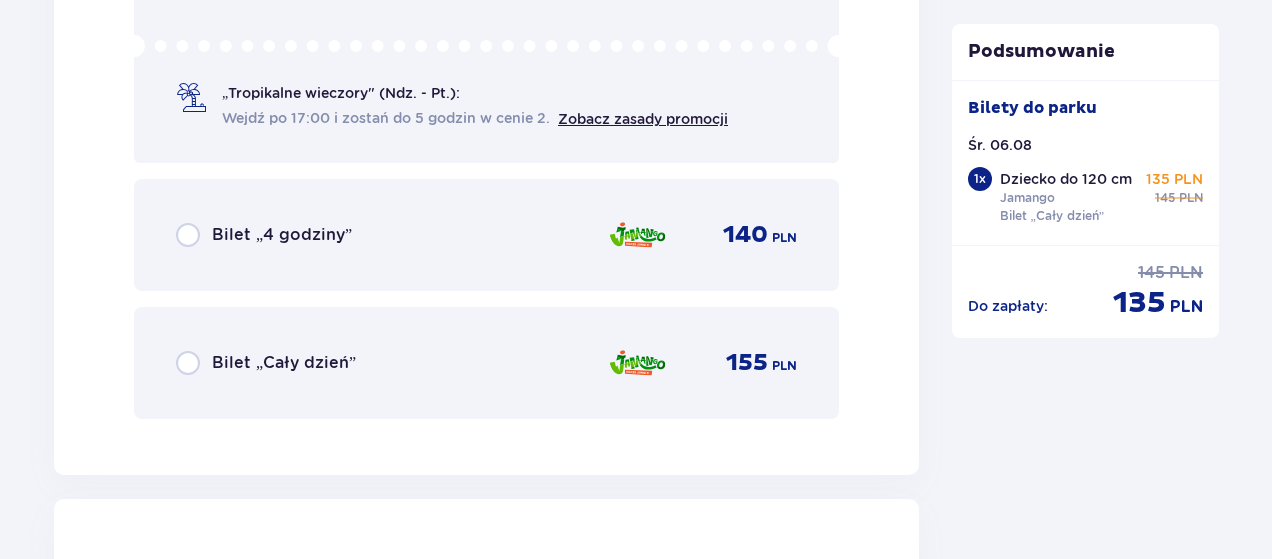scroll, scrollTop: 3155, scrollLeft: 0, axis: vertical 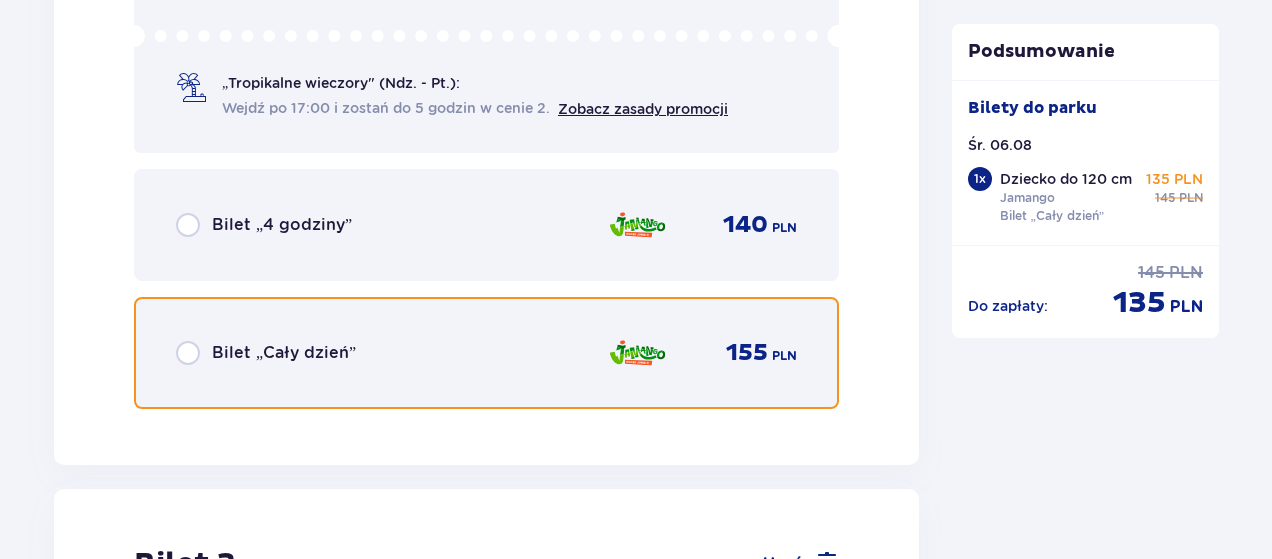 click at bounding box center [188, 353] 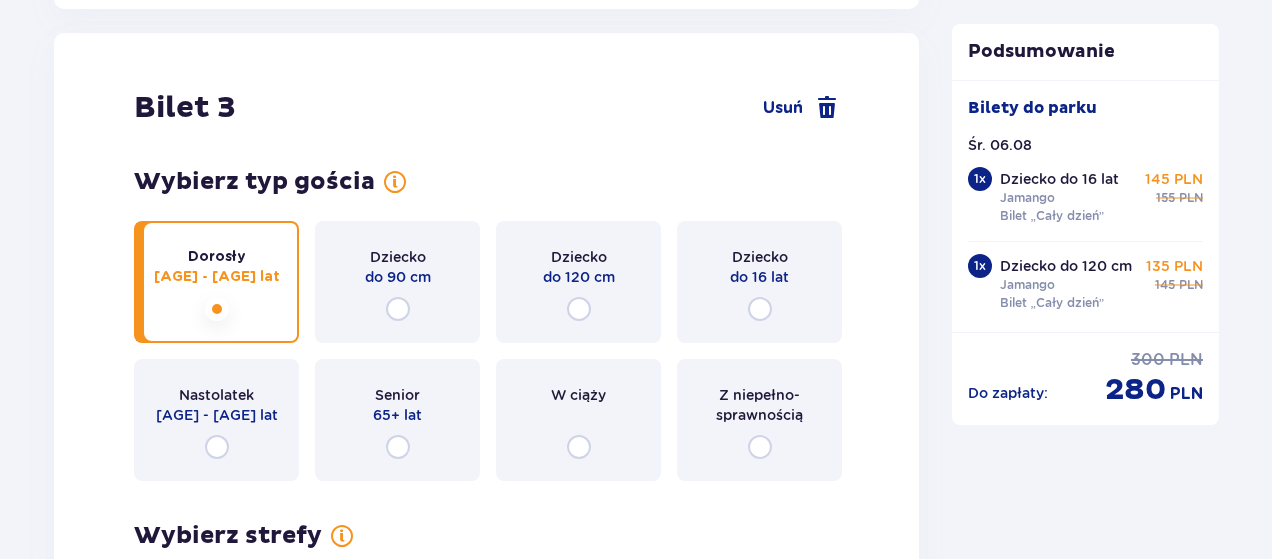 scroll, scrollTop: 3620, scrollLeft: 0, axis: vertical 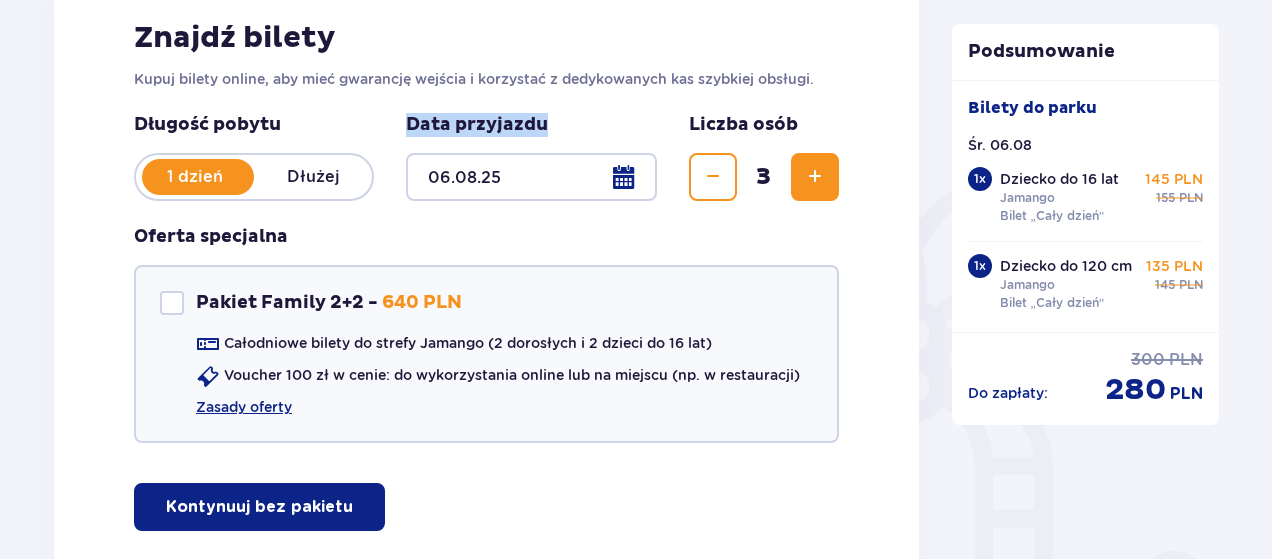 drag, startPoint x: 408, startPoint y: 119, endPoint x: 557, endPoint y: 118, distance: 149.00336 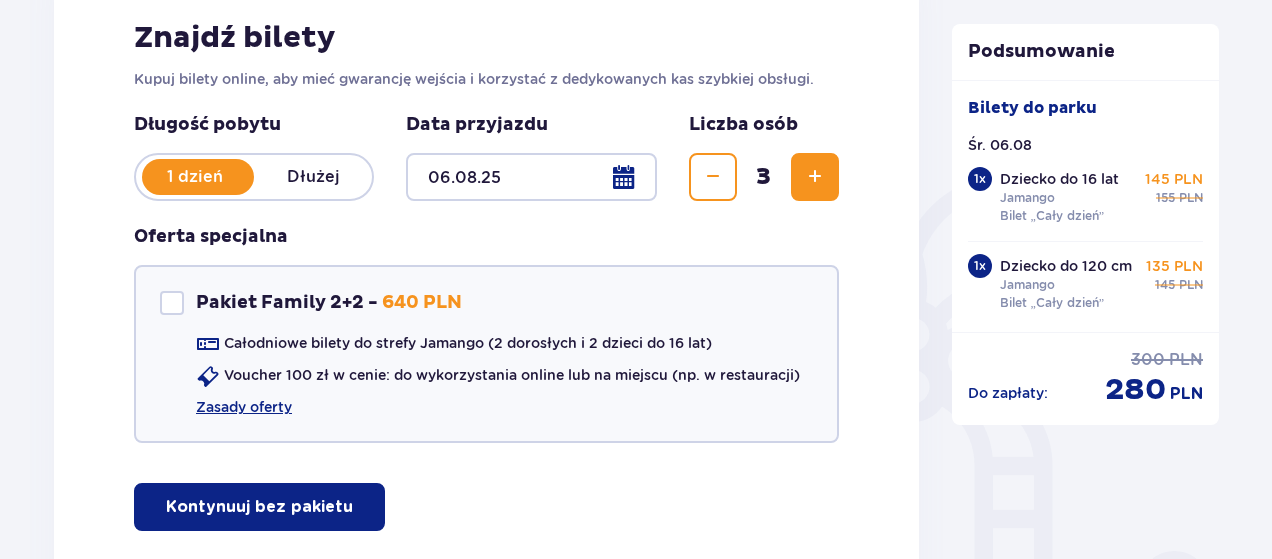 click on "Oferta specjalna Pakiet Family 2+2    -  640 PLN Całodniowe bilety do strefy Jamango (2 dorosłych i 2 dzieci do 16 lat) Voucher 100 zł w cenie: do wykorzystania online lub na miejscu (np. w restauracji) Zasady oferty" at bounding box center [486, 334] 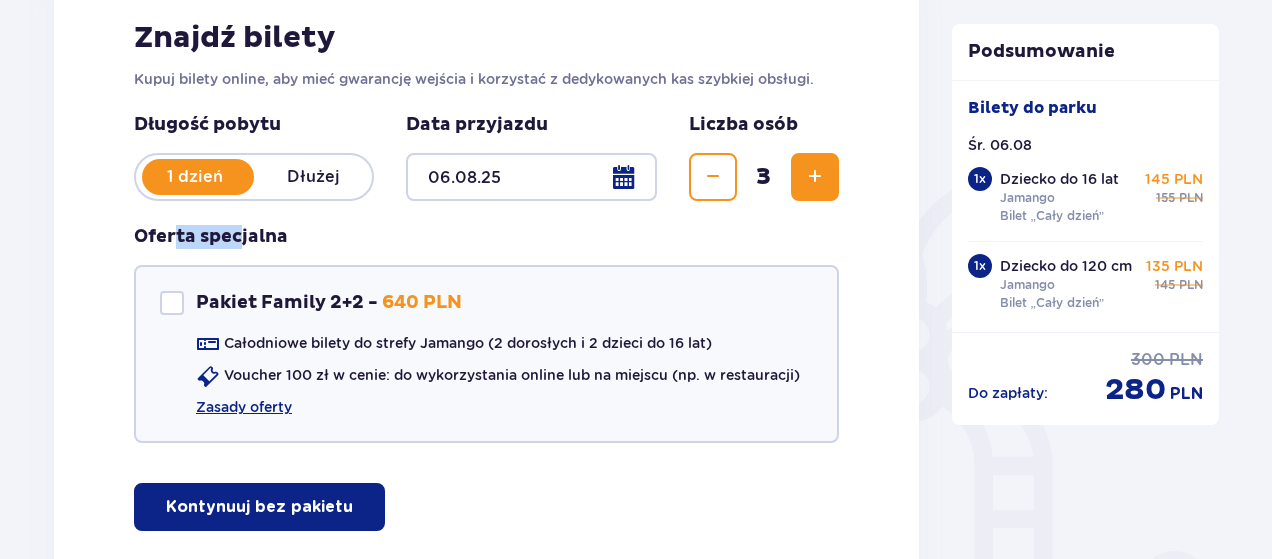 drag, startPoint x: 178, startPoint y: 235, endPoint x: 243, endPoint y: 234, distance: 65.00769 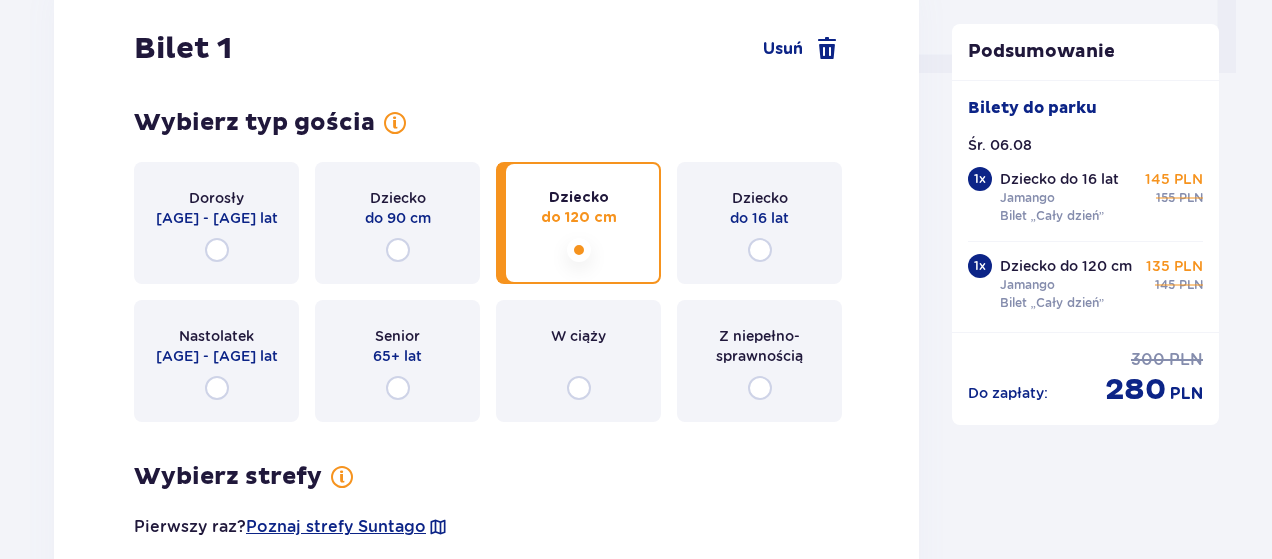 scroll, scrollTop: 961, scrollLeft: 0, axis: vertical 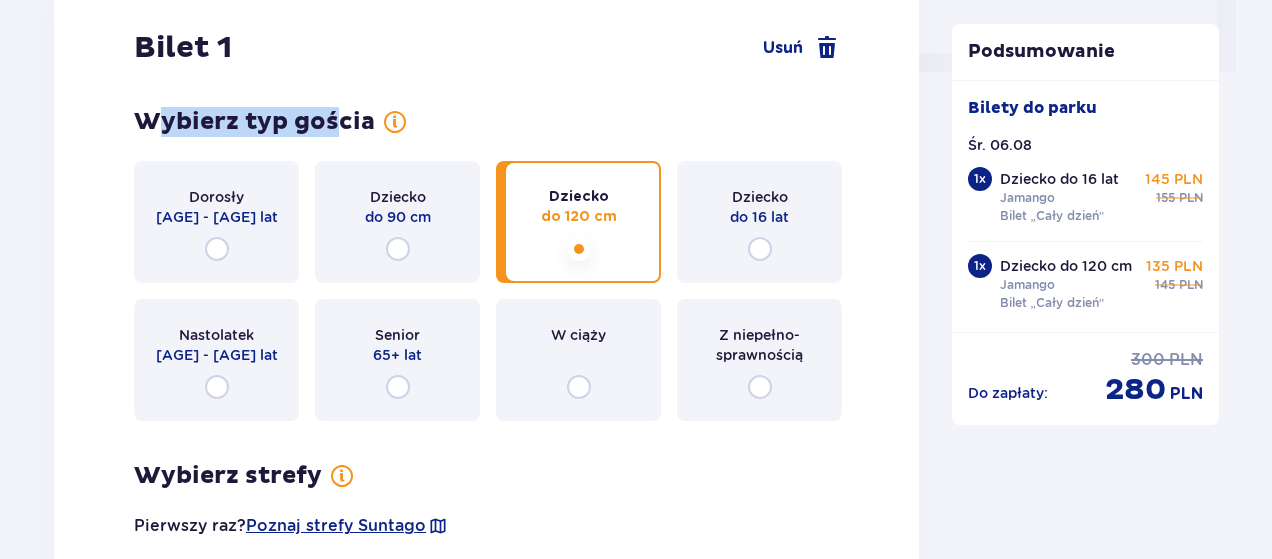 drag, startPoint x: 147, startPoint y: 119, endPoint x: 339, endPoint y: 133, distance: 192.50974 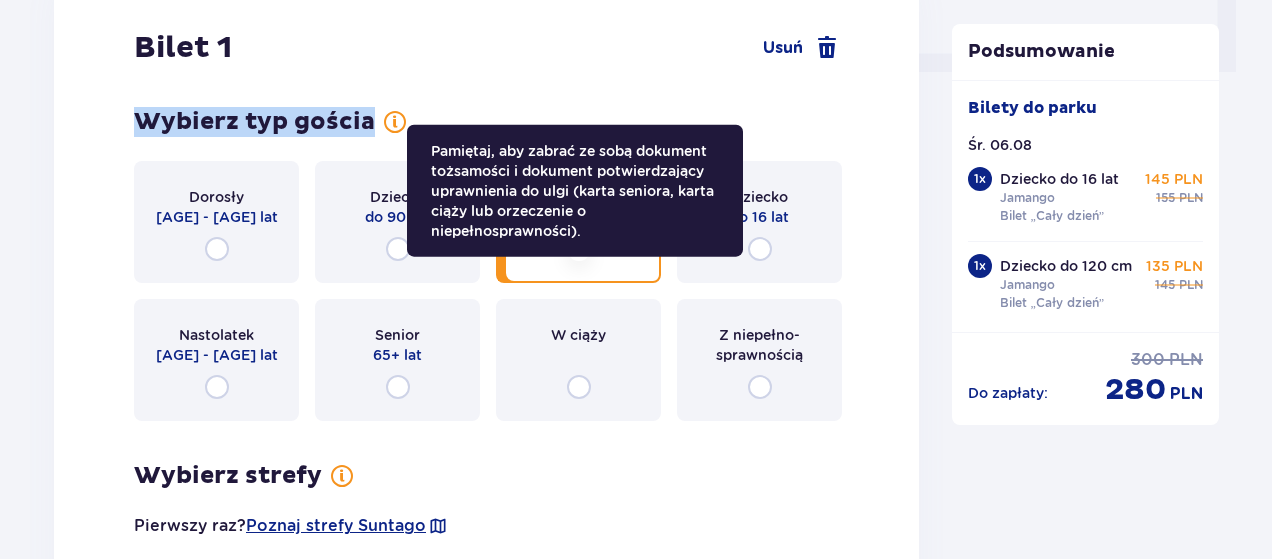 drag, startPoint x: 147, startPoint y: 115, endPoint x: 386, endPoint y: 123, distance: 239.13385 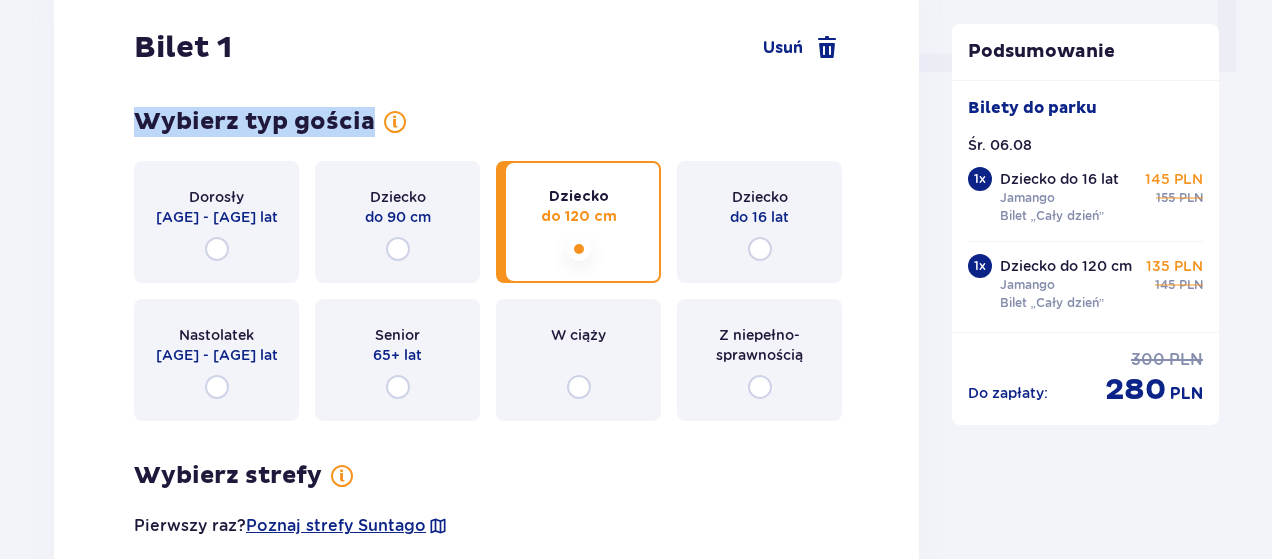 click on "Wybierz typ gościa" at bounding box center [254, 122] 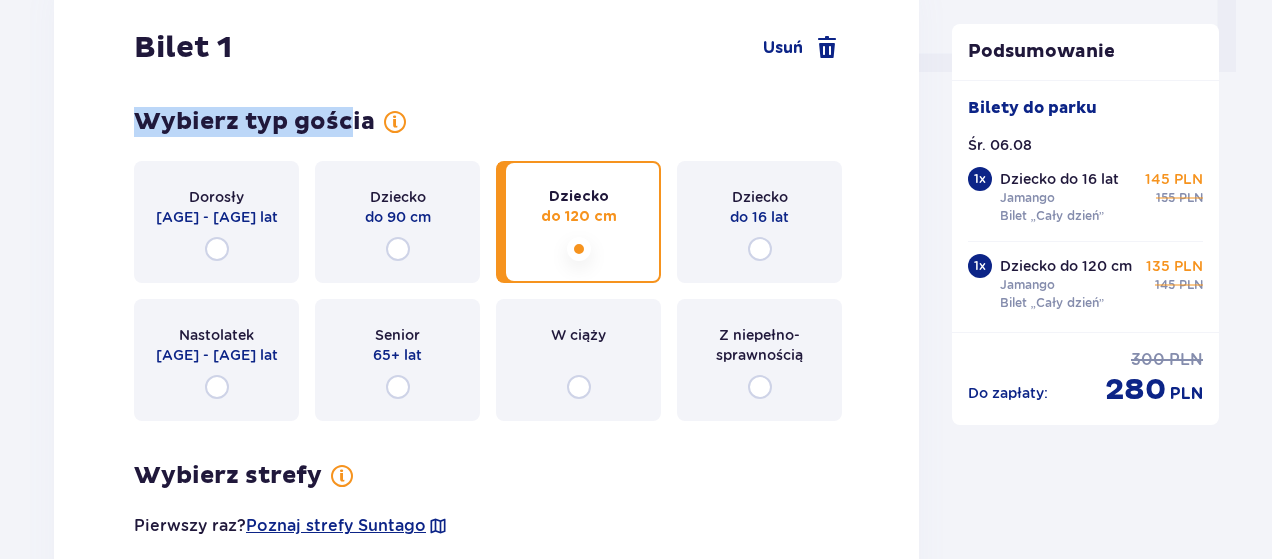 drag, startPoint x: 136, startPoint y: 118, endPoint x: 348, endPoint y: 127, distance: 212.19095 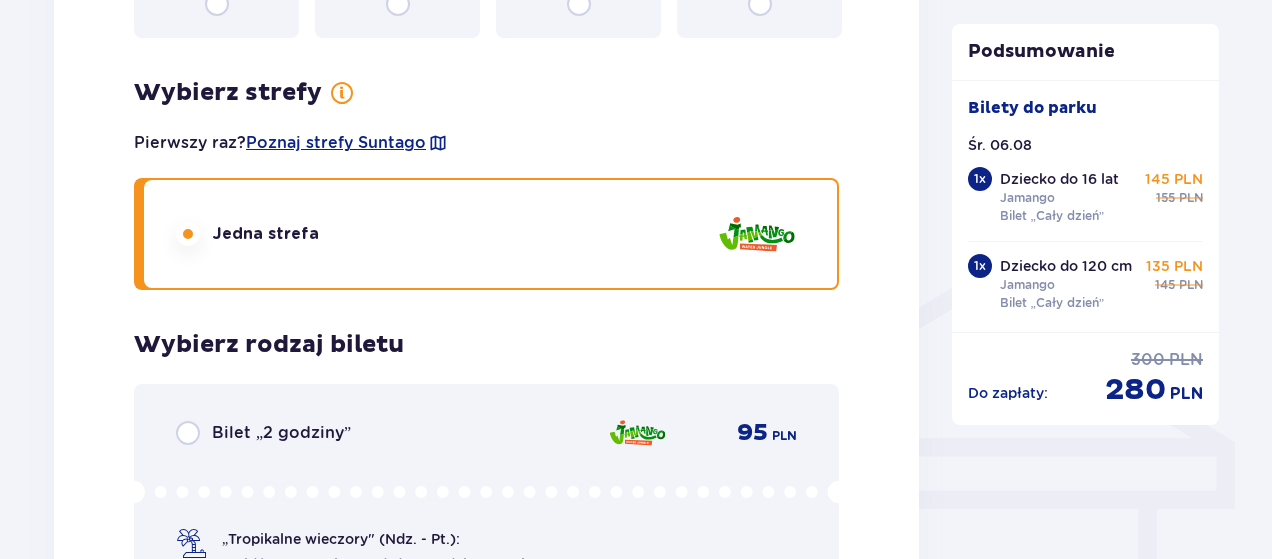 scroll, scrollTop: 1357, scrollLeft: 0, axis: vertical 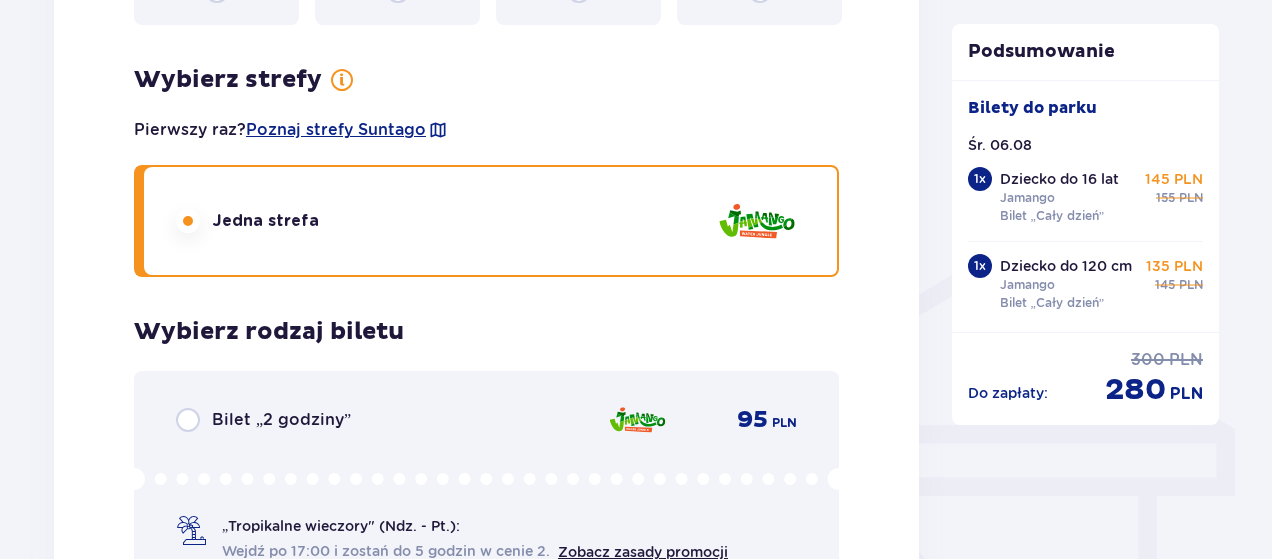 drag, startPoint x: 400, startPoint y: 129, endPoint x: 100, endPoint y: 349, distance: 372.0215 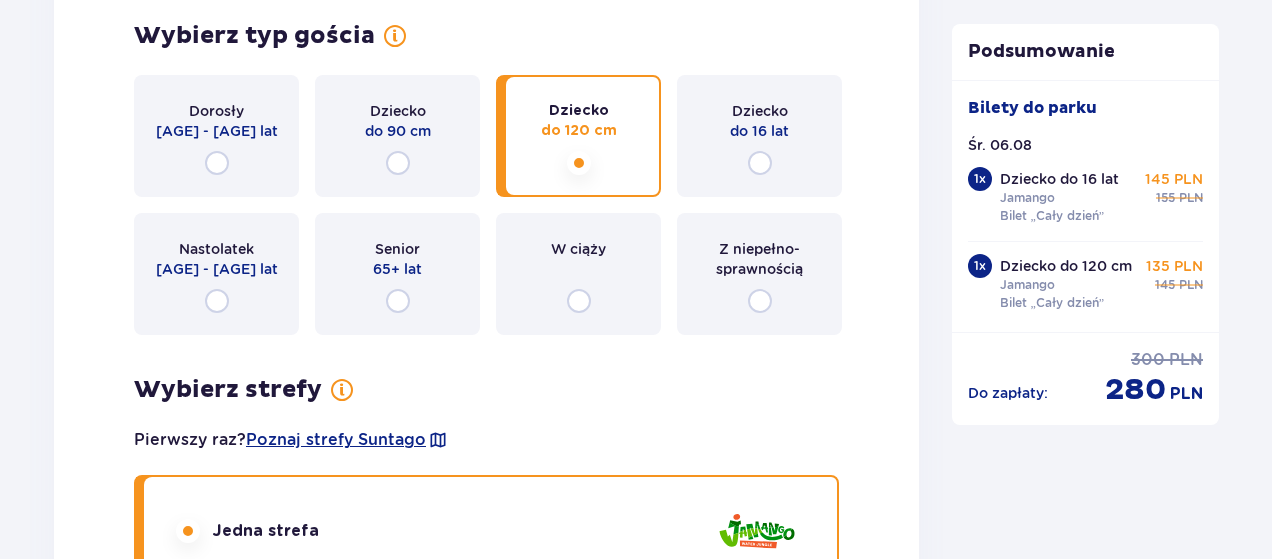 scroll, scrollTop: 1049, scrollLeft: 0, axis: vertical 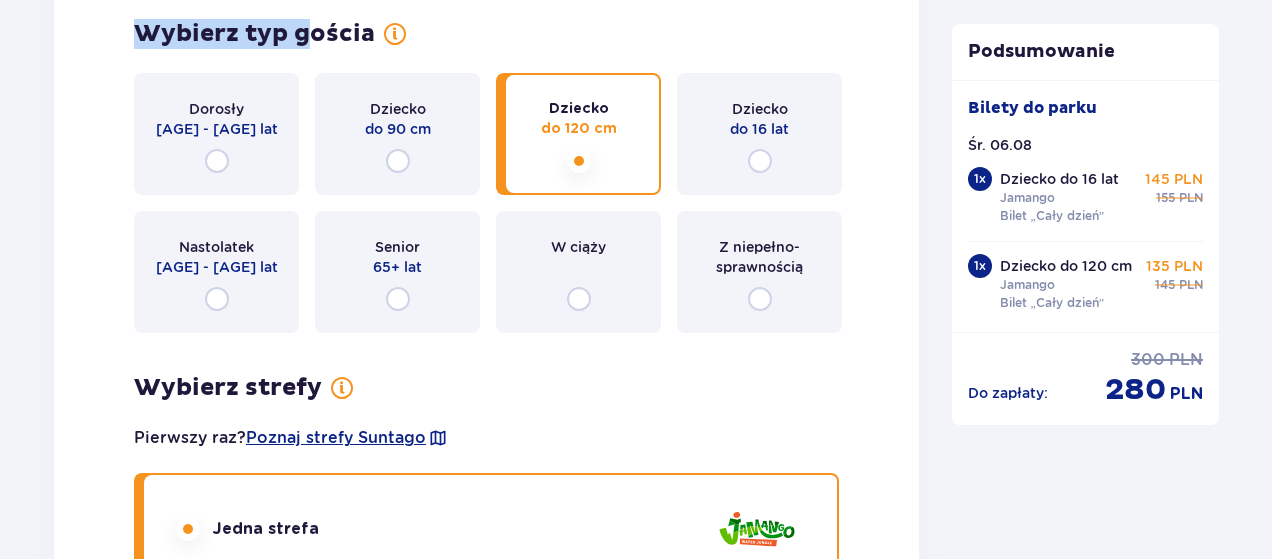 drag, startPoint x: 139, startPoint y: 27, endPoint x: 306, endPoint y: 33, distance: 167.10774 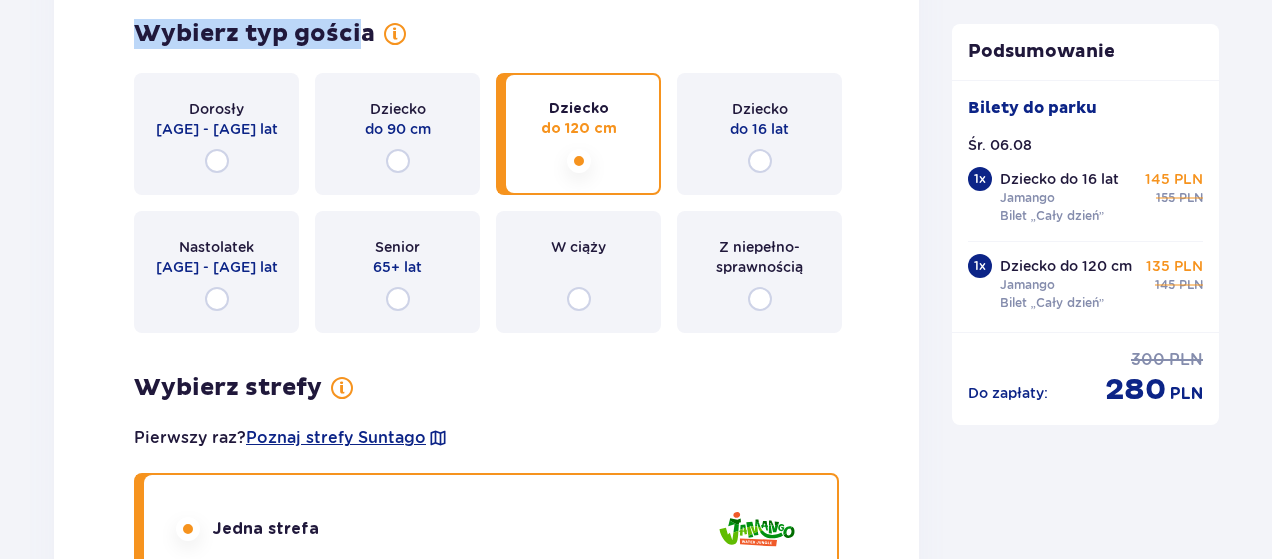 drag, startPoint x: 138, startPoint y: 32, endPoint x: 360, endPoint y: 32, distance: 222 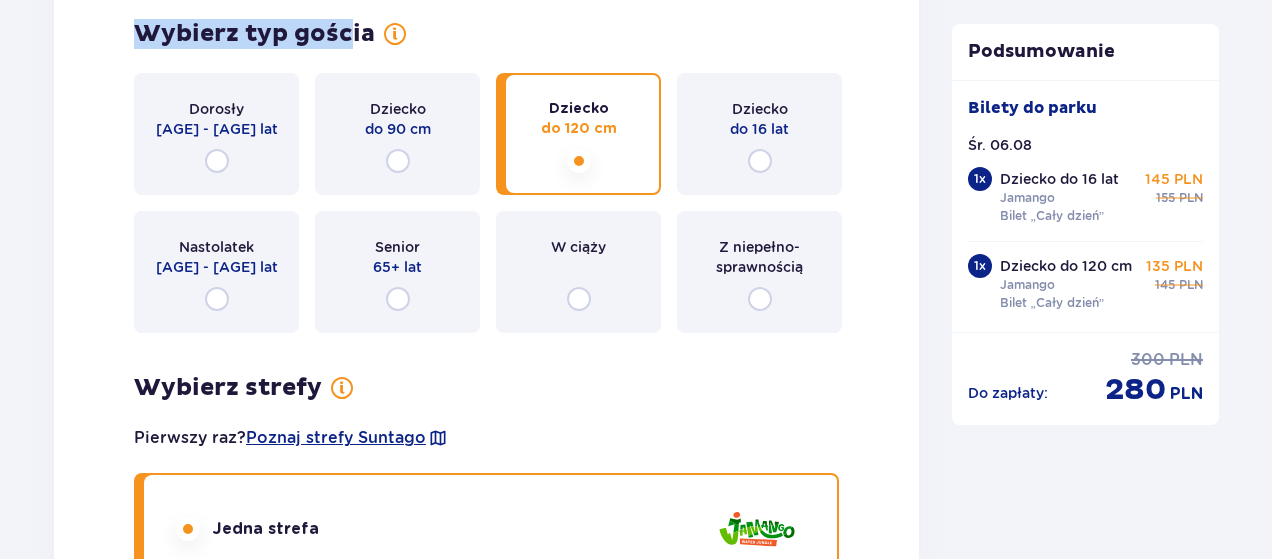 drag, startPoint x: 142, startPoint y: 31, endPoint x: 348, endPoint y: 37, distance: 206.08736 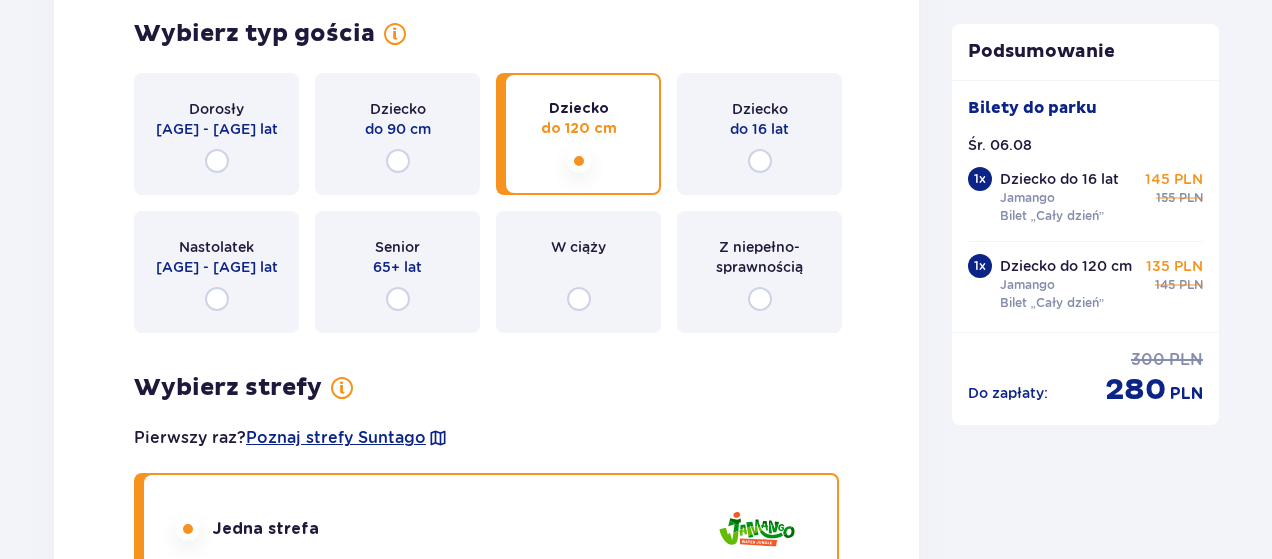 click on "Wybierz typ gościa Pamiętaj, aby zabrać ze sobą dokument tożsamości i dokument potwierdzający uprawnienia do ulgi (karta seniora, karta ciąży lub orzeczenie o niepełnosprawności)." at bounding box center [486, 176] 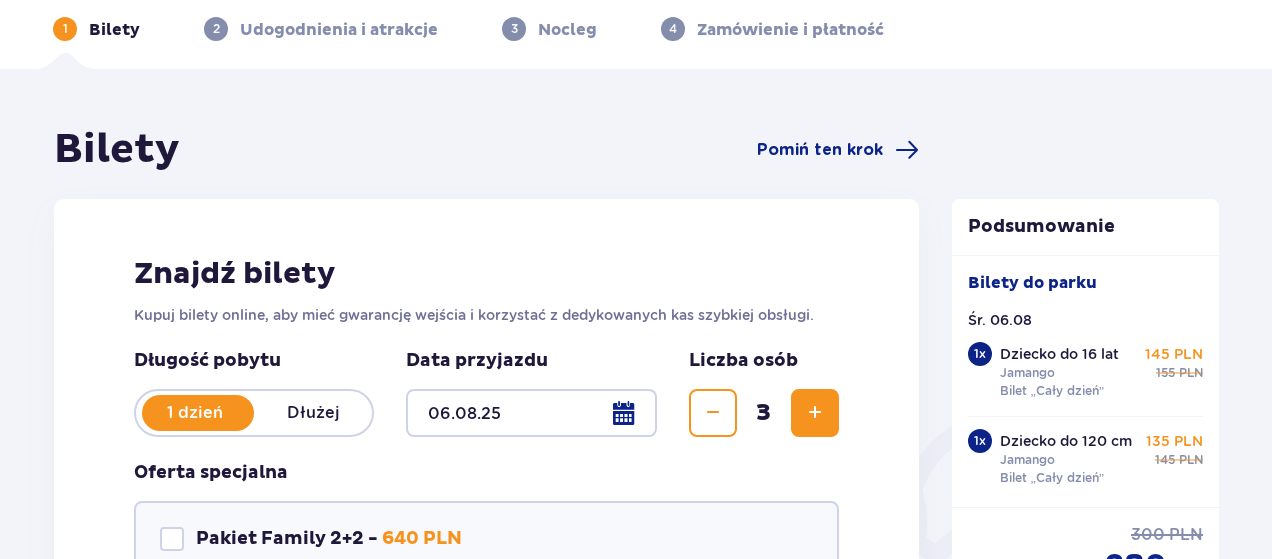 scroll, scrollTop: 0, scrollLeft: 0, axis: both 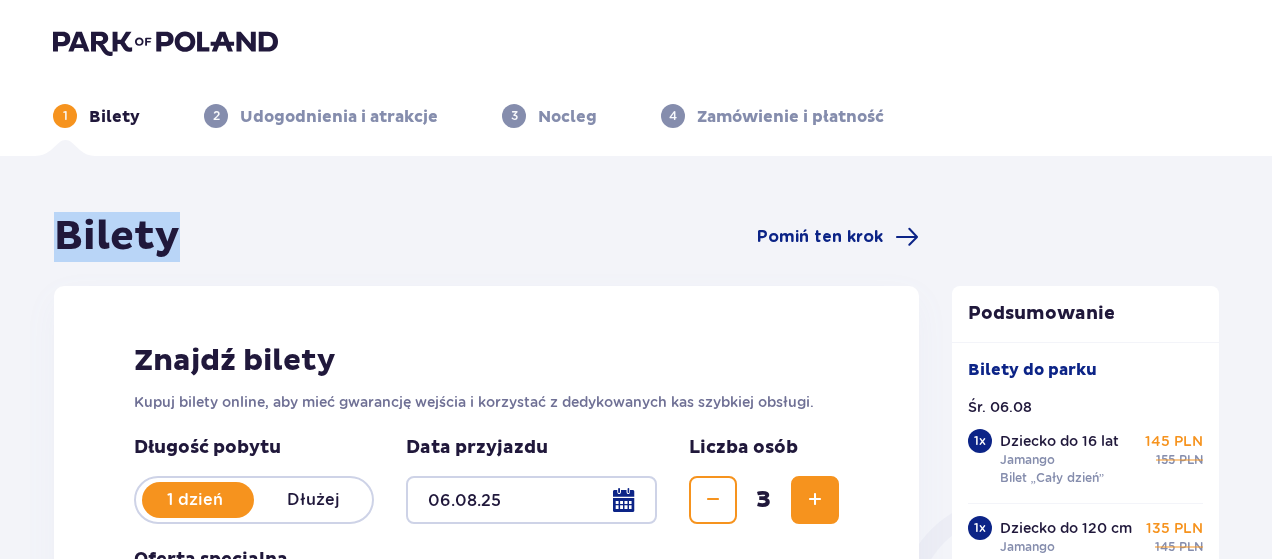 drag, startPoint x: 58, startPoint y: 235, endPoint x: 180, endPoint y: 245, distance: 122.40915 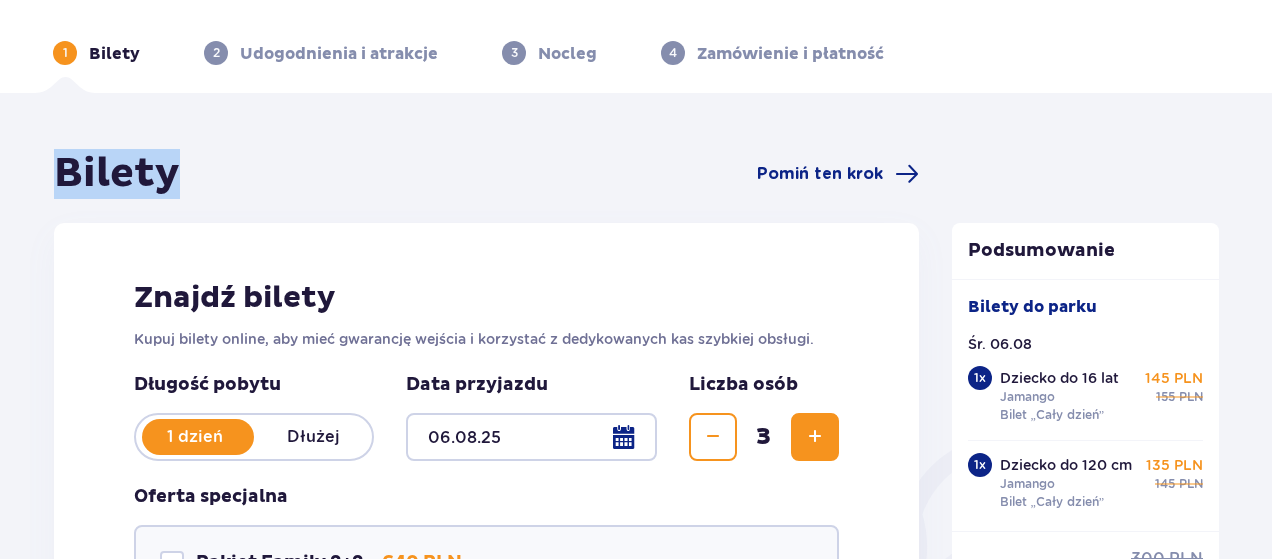 scroll, scrollTop: 84, scrollLeft: 0, axis: vertical 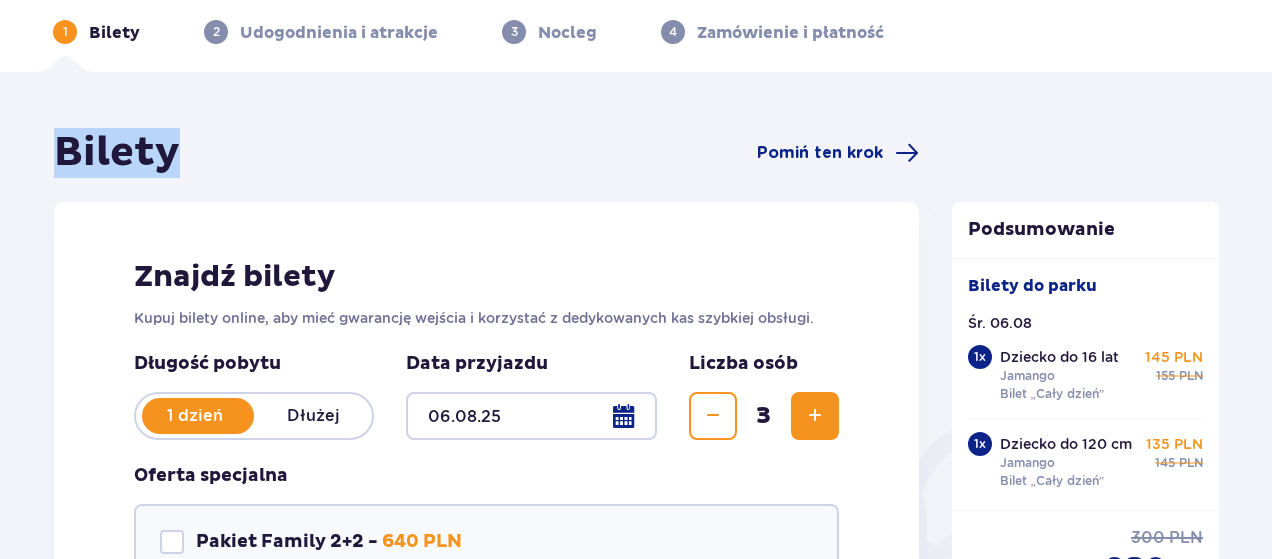 click on "Bilety Pomiń ten krok" at bounding box center [486, 153] 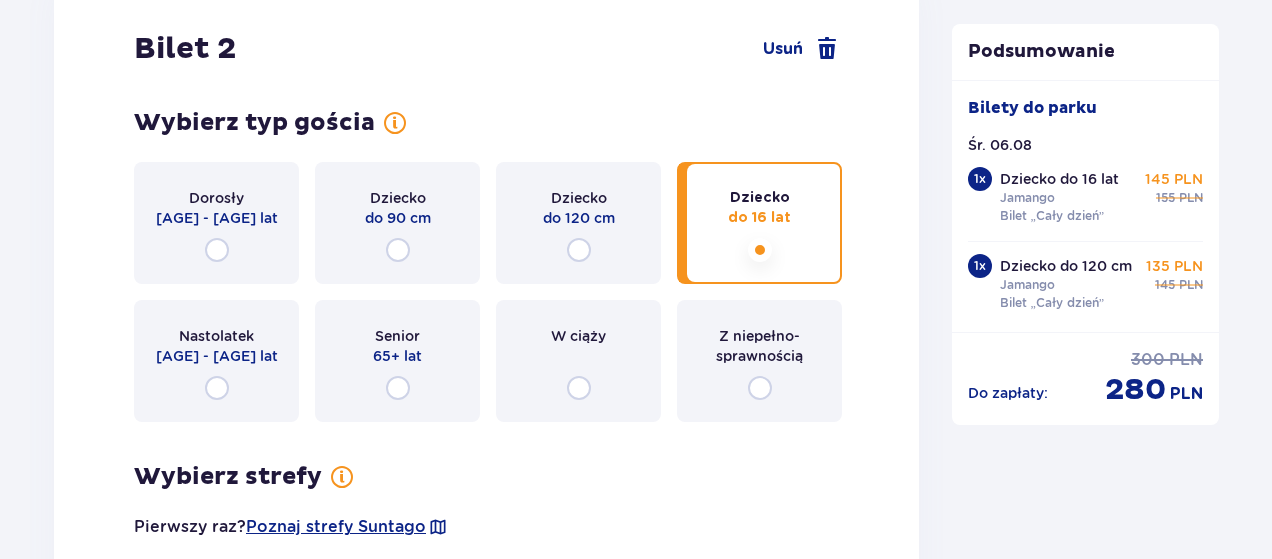 scroll, scrollTop: 2317, scrollLeft: 0, axis: vertical 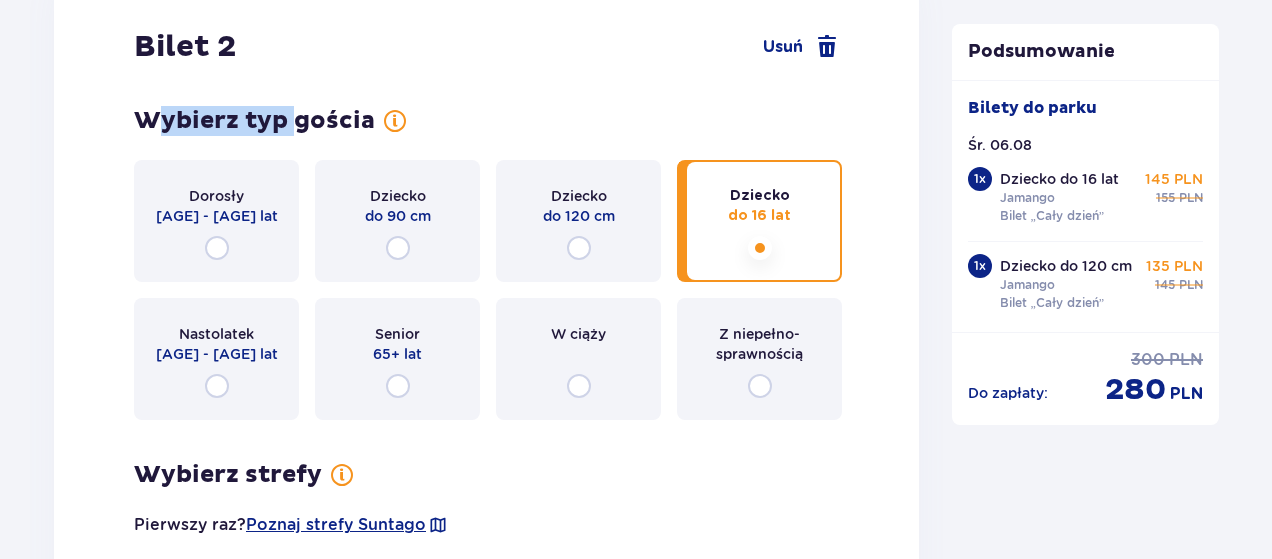 drag, startPoint x: 158, startPoint y: 125, endPoint x: 296, endPoint y: 130, distance: 138.09055 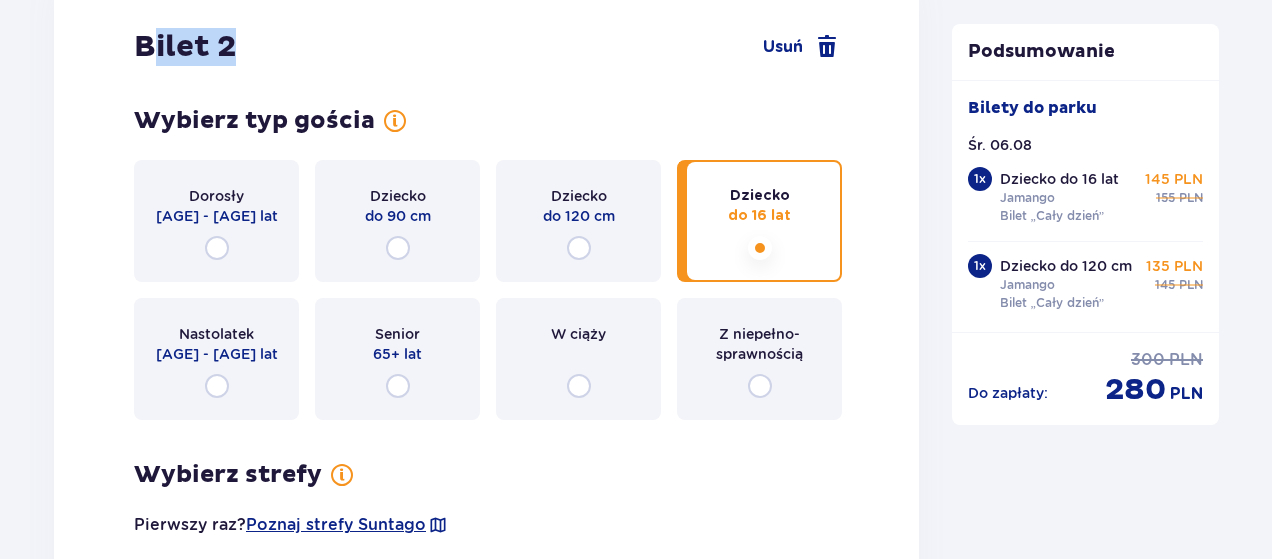 drag, startPoint x: 148, startPoint y: 53, endPoint x: 250, endPoint y: 43, distance: 102.48902 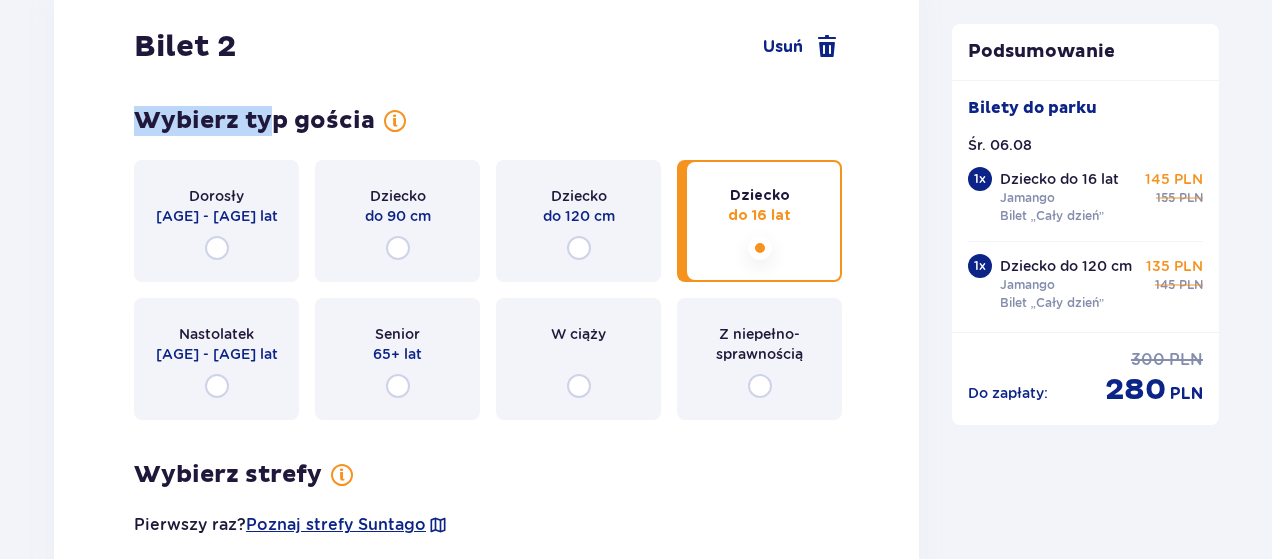 drag, startPoint x: 137, startPoint y: 121, endPoint x: 272, endPoint y: 127, distance: 135.13327 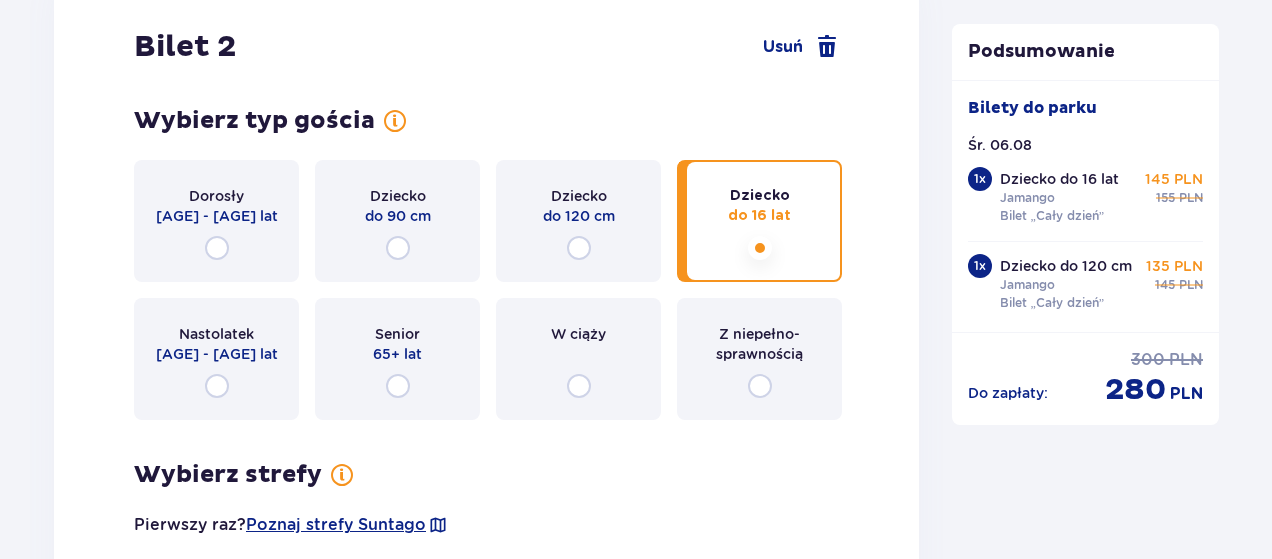 click on "Bilet   2 Usuń Wybierz typ gościa Dorosły 18 - 65 lat Dziecko do 90 cm Dziecko do 120 cm Dziecko do 16 lat Nastolatek 16 - 18 lat Senior 65+ lat W ciąży Z niepełno­sprawnością Wybierz strefy Pierwszy raz?  Poznaj strefy Suntago Jedna strefa Wybierz rodzaj biletu Bilet „2 godziny” 105 PLN „Tropikalne wieczory" (Ndz. - Pt.): Wejdź po 17:00 i zostań do 5 godzin w cenie 2. Zobacz zasady promocji Bilet „4 godziny” 140 PLN Bilet „Cały dzień” 155 PLN" at bounding box center (486, 637) 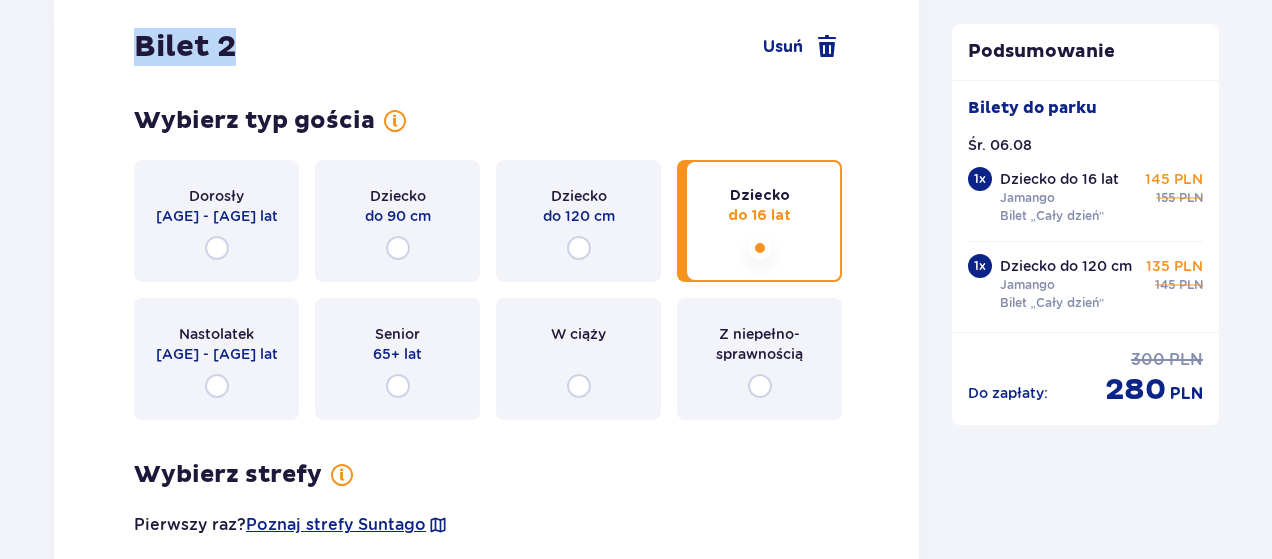 drag, startPoint x: 138, startPoint y: 39, endPoint x: 254, endPoint y: 52, distance: 116.72617 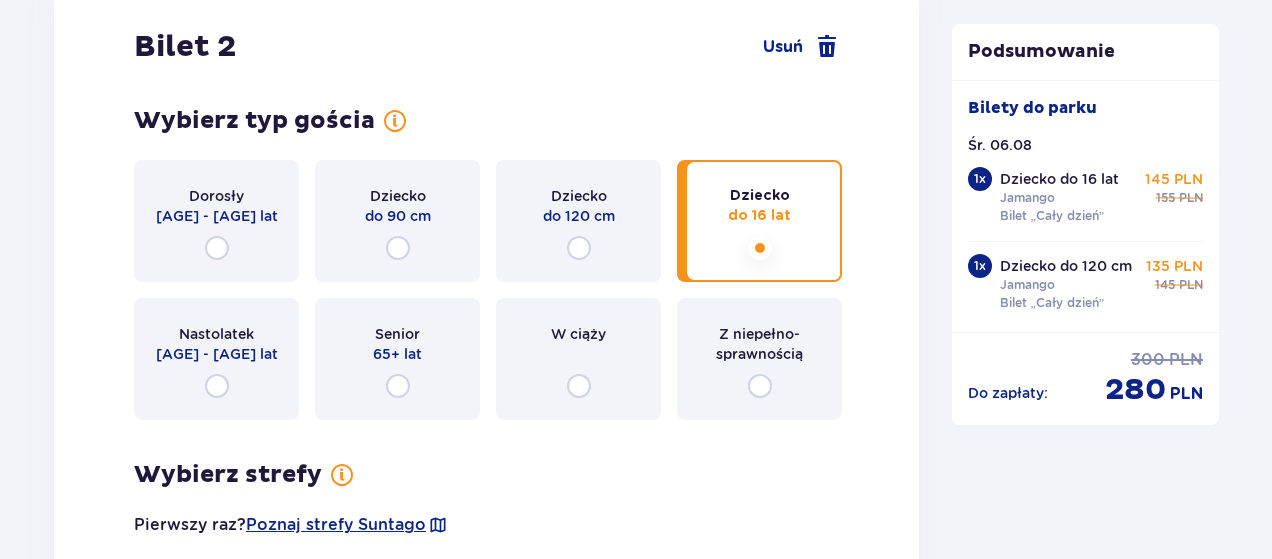 click on "Wybierz typ gościa" at bounding box center [254, 121] 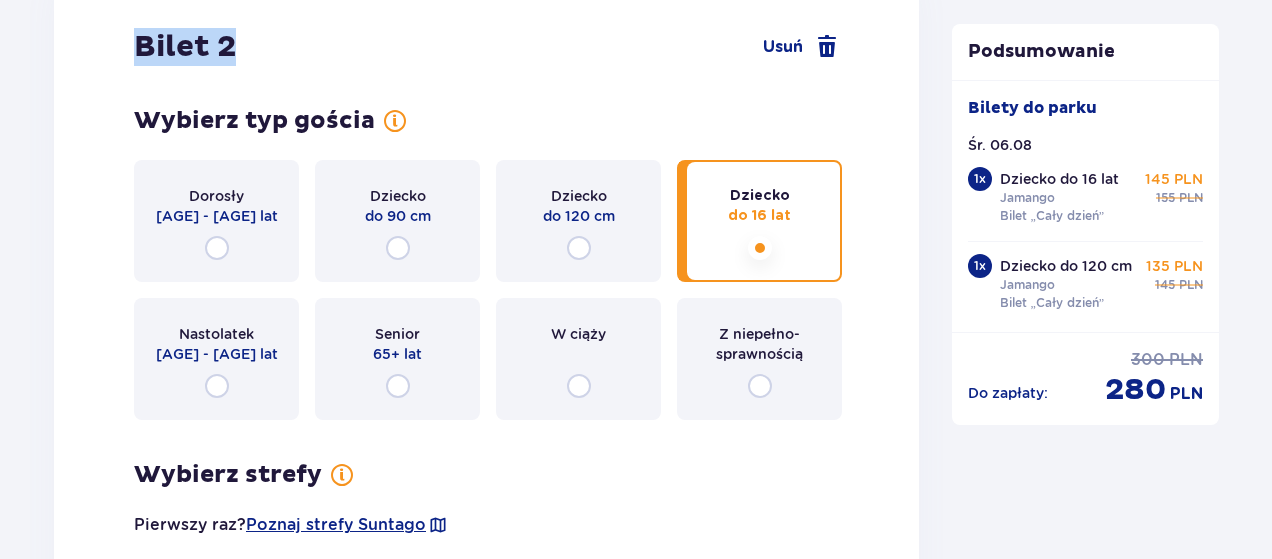 drag, startPoint x: 140, startPoint y: 45, endPoint x: 248, endPoint y: 37, distance: 108.29589 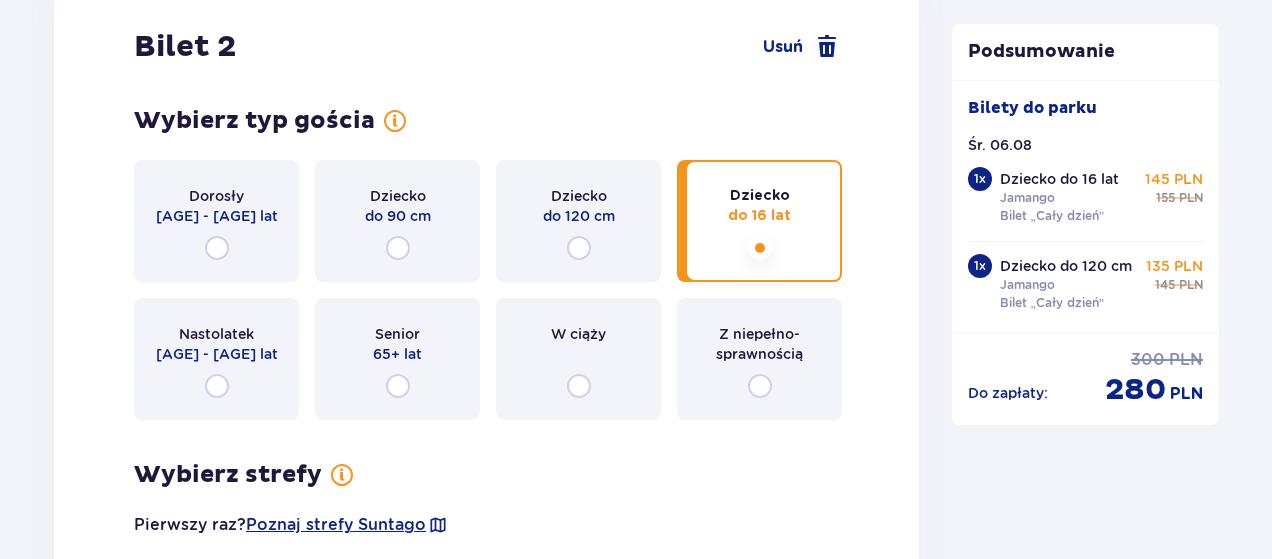 click on "Bilet   2 Usuń Wybierz typ gościa Dorosły 18 - 65 lat Dziecko do 90 cm Dziecko do 120 cm Dziecko do 16 lat Nastolatek 16 - 18 lat Senior 65+ lat W ciąży Z niepełno­sprawnością Wybierz strefy Pierwszy raz?  Poznaj strefy Suntago Jedna strefa Wybierz rodzaj biletu Bilet „2 godziny” 105 PLN „Tropikalne wieczory" (Ndz. - Pt.): Wejdź po 17:00 i zostań do 5 godzin w cenie 2. Zobacz zasady promocji Bilet „4 godziny” 140 PLN Bilet „Cały dzień” 155 PLN" at bounding box center (486, 637) 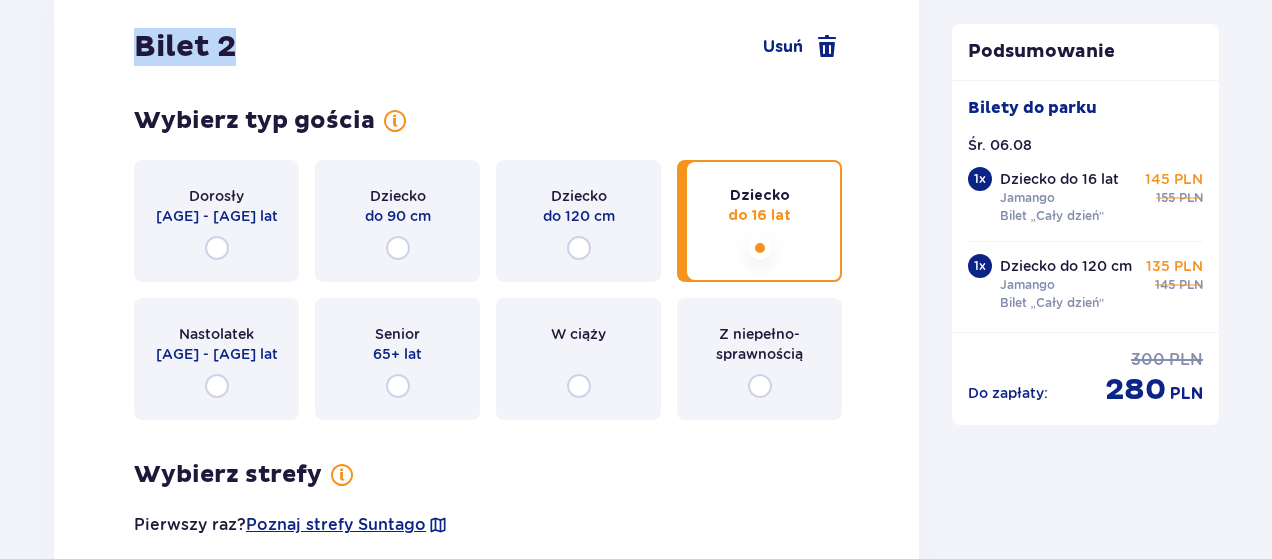 drag, startPoint x: 138, startPoint y: 44, endPoint x: 234, endPoint y: 42, distance: 96.02083 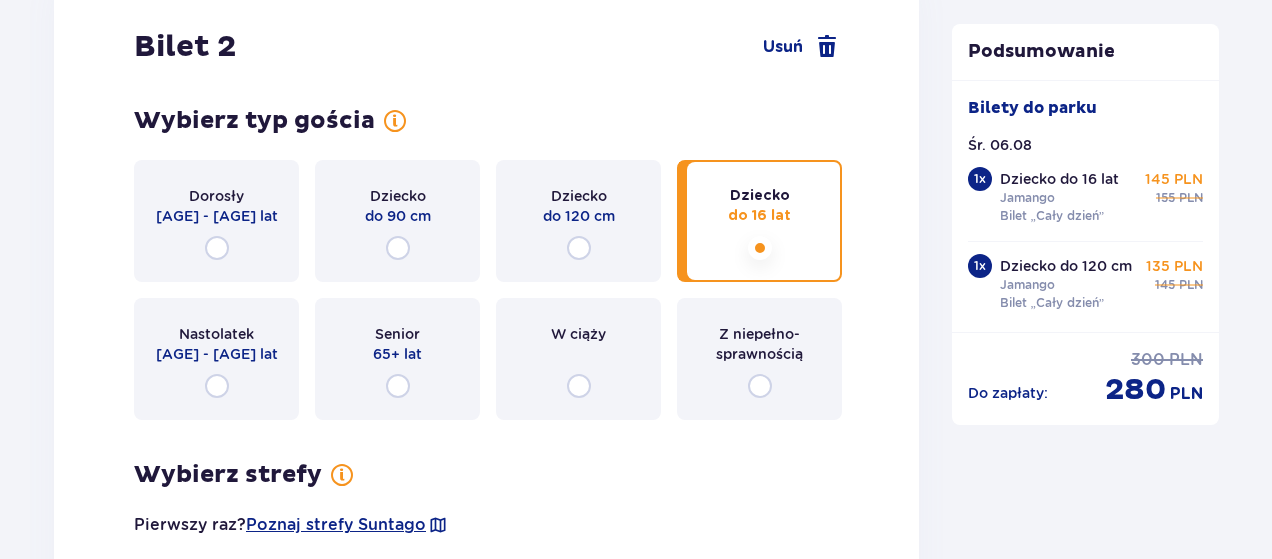 click on "Bilet   2 Usuń Wybierz typ gościa Dorosły 18 - 65 lat Dziecko do 90 cm Dziecko do 120 cm Dziecko do 16 lat Nastolatek 16 - 18 lat Senior 65+ lat W ciąży Z niepełno­sprawnością Wybierz strefy Pierwszy raz?  Poznaj strefy Suntago Jedna strefa Wybierz rodzaj biletu Bilet „2 godziny” 105 PLN „Tropikalne wieczory" (Ndz. - Pt.): Wejdź po 17:00 i zostań do 5 godzin w cenie 2. Zobacz zasady promocji Bilet „4 godziny” 140 PLN Bilet „Cały dzień” 155 PLN" at bounding box center (486, 637) 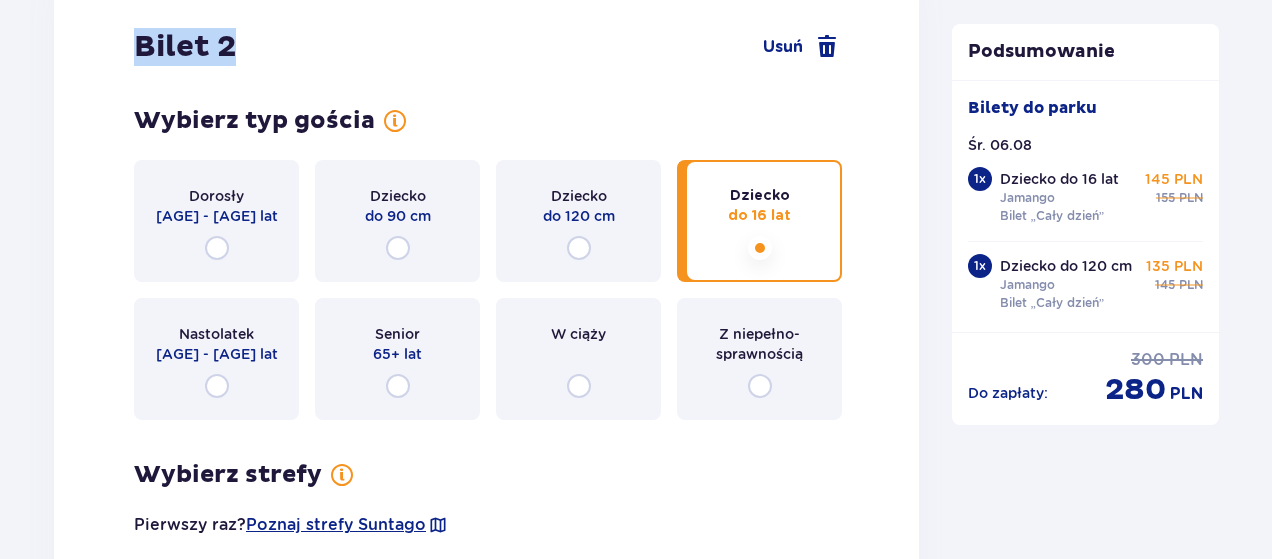 drag, startPoint x: 128, startPoint y: 37, endPoint x: 230, endPoint y: 39, distance: 102.01961 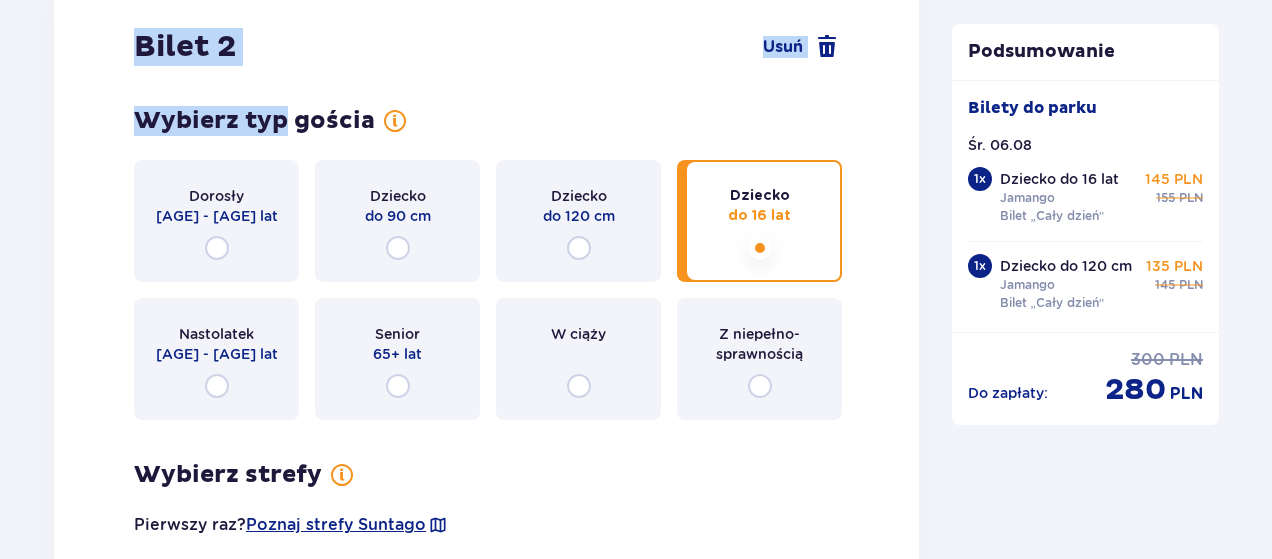 drag, startPoint x: 140, startPoint y: 44, endPoint x: 286, endPoint y: 109, distance: 159.81552 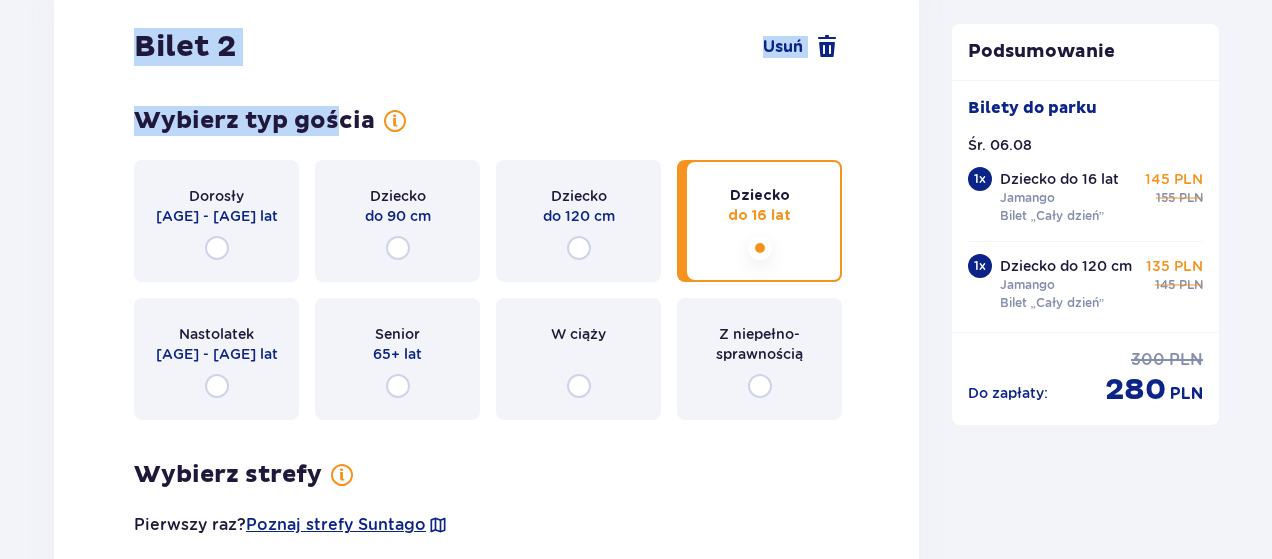 drag, startPoint x: 142, startPoint y: 43, endPoint x: 340, endPoint y: 114, distance: 210.34496 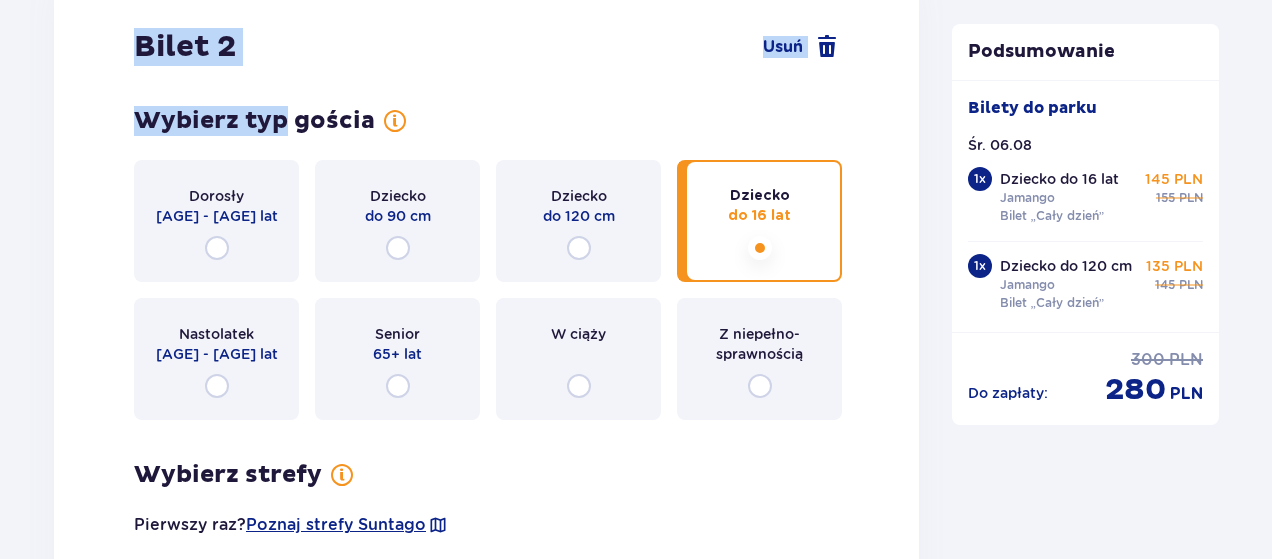 drag, startPoint x: 138, startPoint y: 50, endPoint x: 280, endPoint y: 110, distance: 154.15576 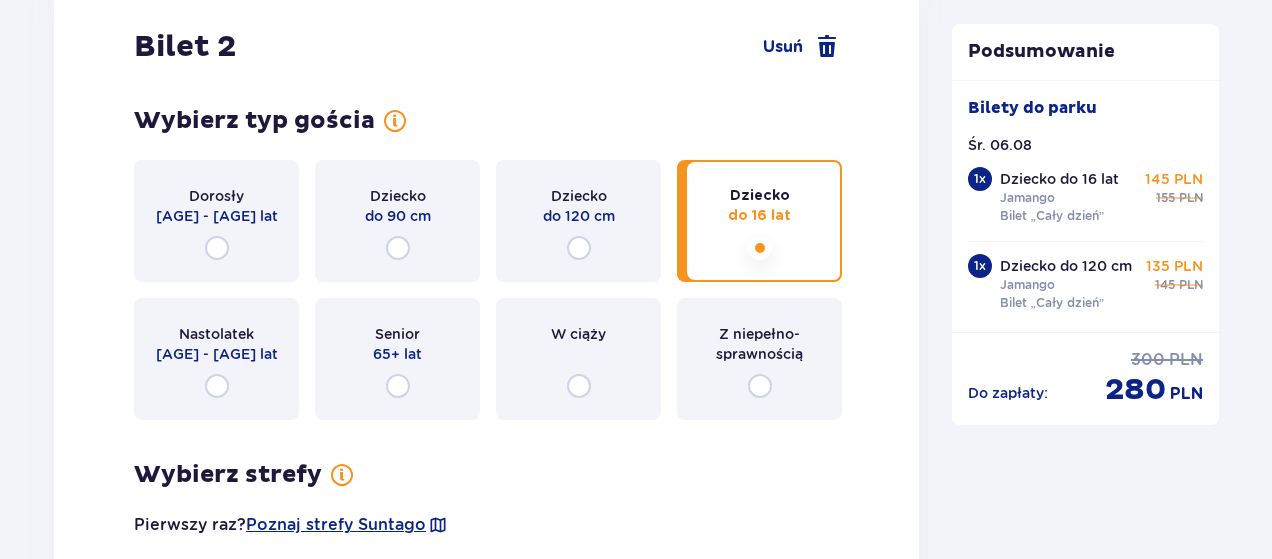 click on "Bilet   2 Usuń Wybierz typ gościa Dorosły 18 - 65 lat Dziecko do 90 cm Dziecko do 120 cm Dziecko do 16 lat Nastolatek 16 - 18 lat Senior 65+ lat W ciąży Z niepełno­sprawnością Wybierz strefy Pierwszy raz?  Poznaj strefy Suntago Jedna strefa Wybierz rodzaj biletu Bilet „2 godziny” 105 PLN „Tropikalne wieczory" (Ndz. - Pt.): Wejdź po 17:00 i zostań do 5 godzin w cenie 2. Zobacz zasady promocji Bilet „4 godziny” 140 PLN Bilet „Cały dzień” 155 PLN" at bounding box center (486, 637) 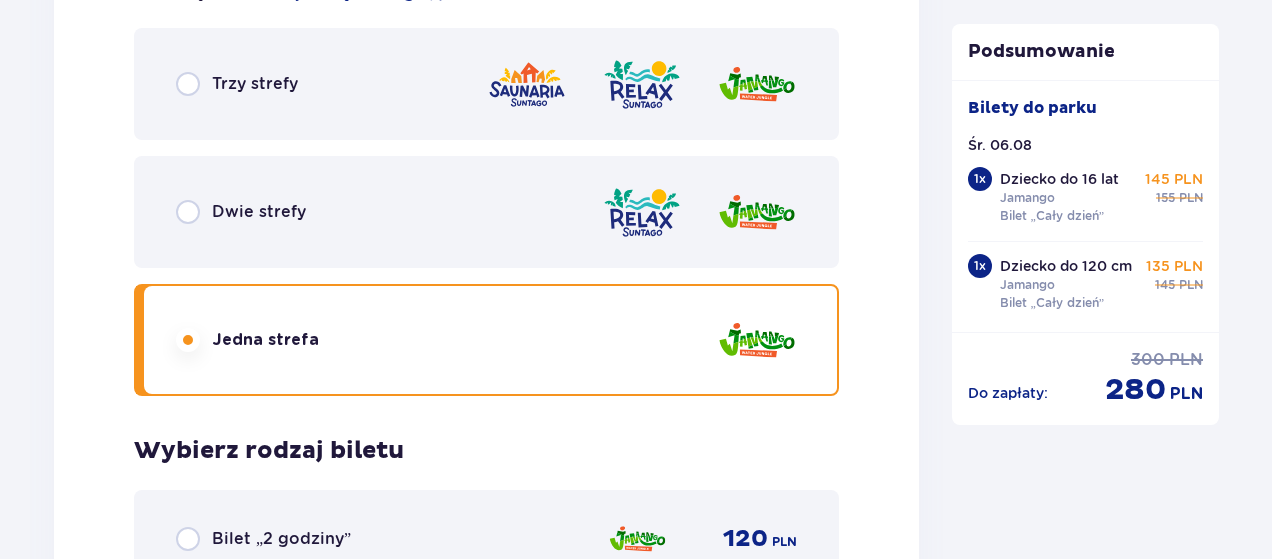 scroll, scrollTop: 4198, scrollLeft: 0, axis: vertical 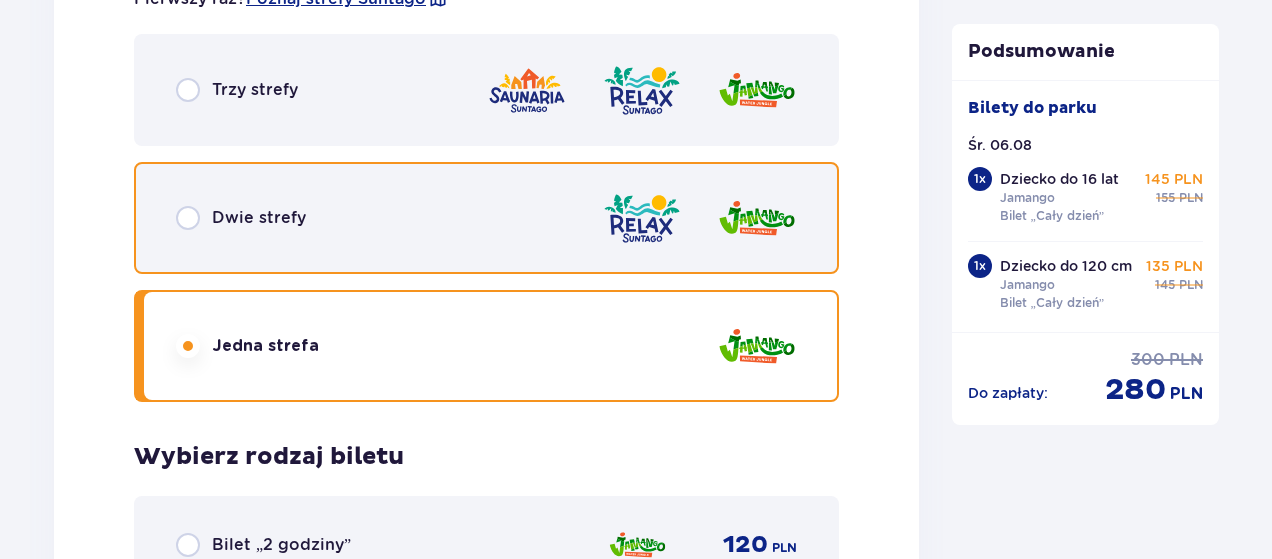 click at bounding box center (188, 218) 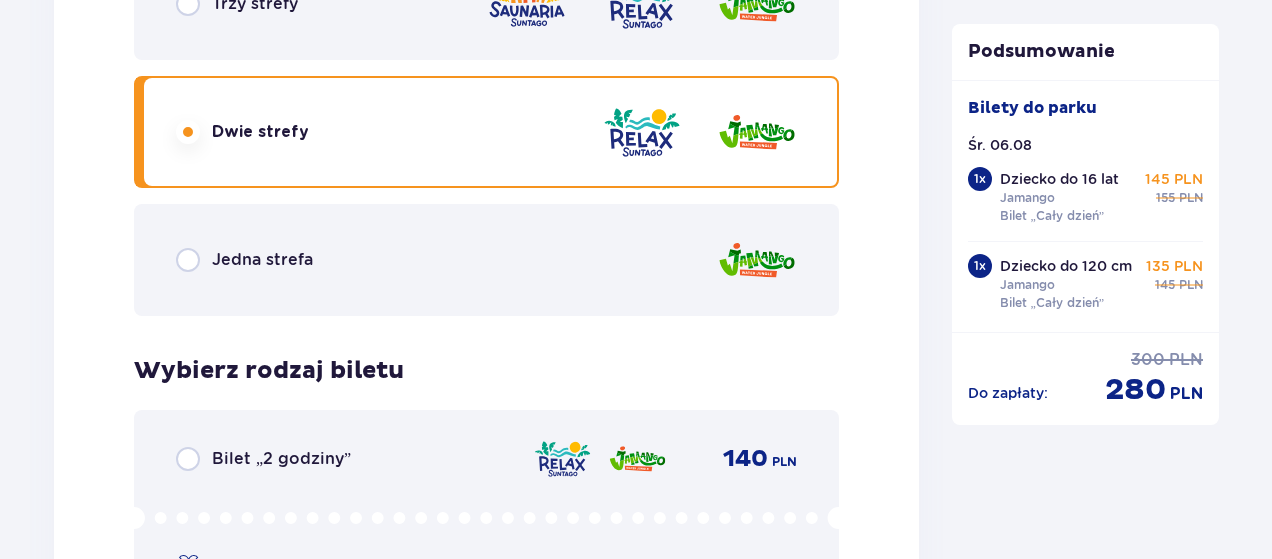 scroll, scrollTop: 4282, scrollLeft: 0, axis: vertical 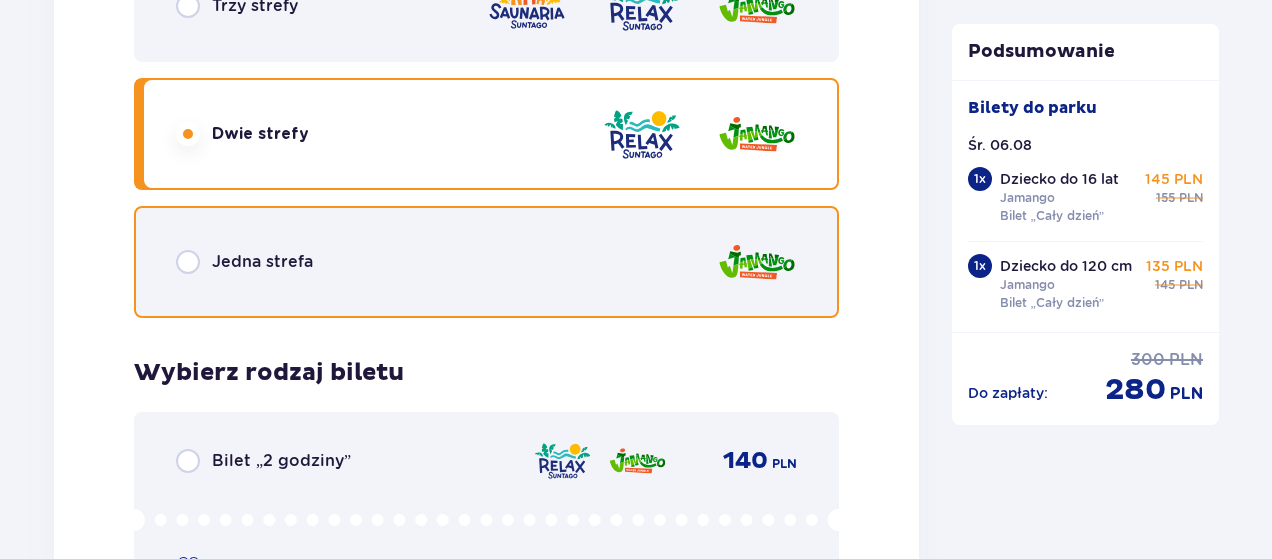 click at bounding box center [188, 262] 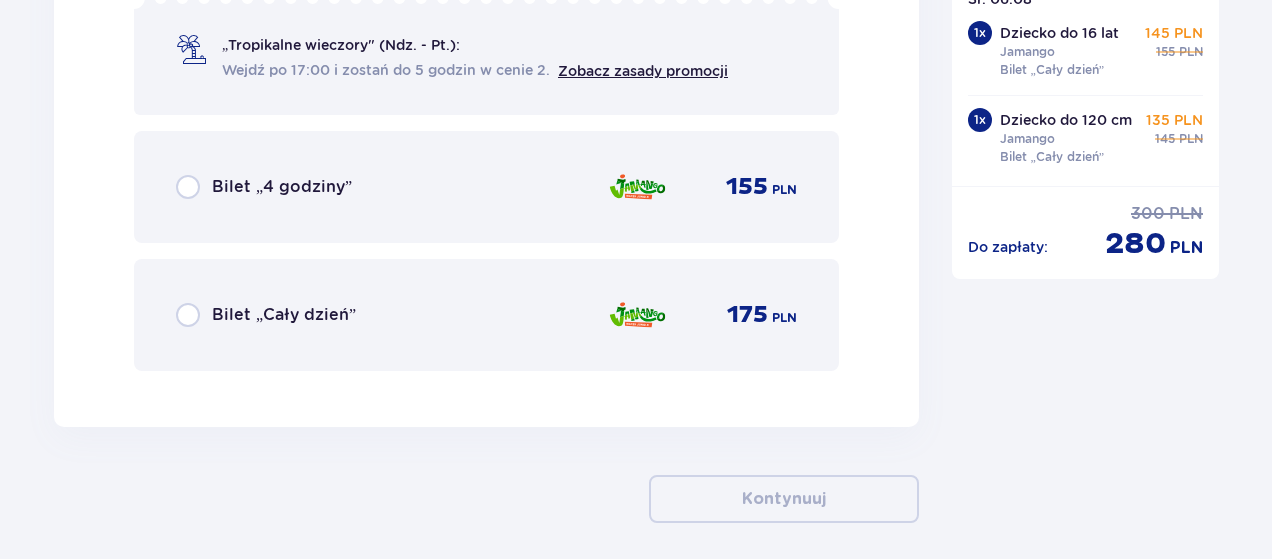 scroll, scrollTop: 4806, scrollLeft: 0, axis: vertical 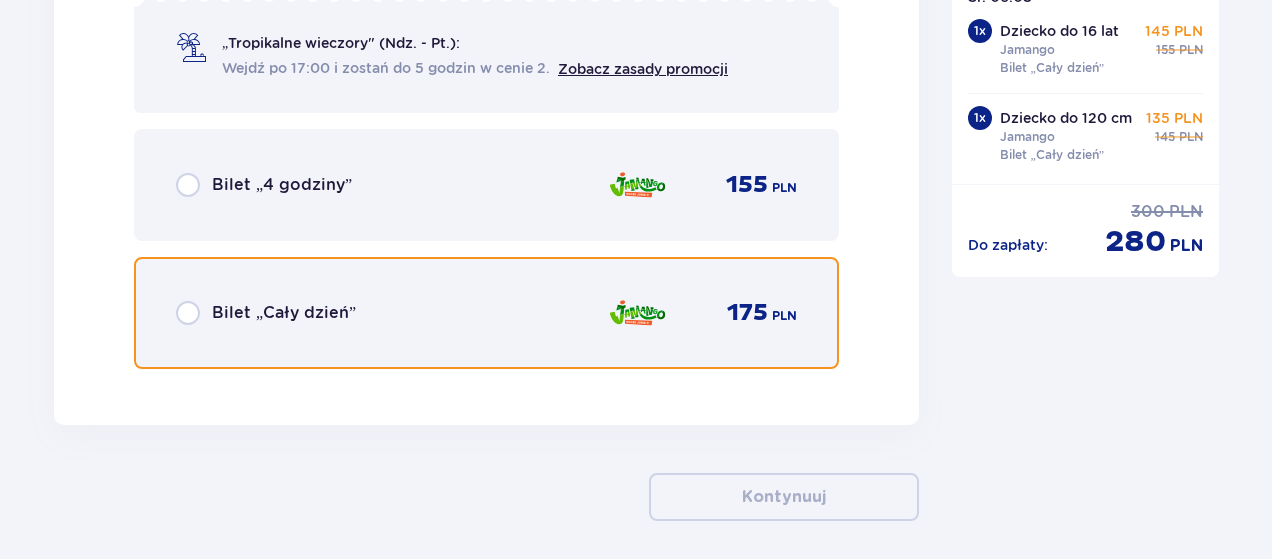 click at bounding box center (188, 313) 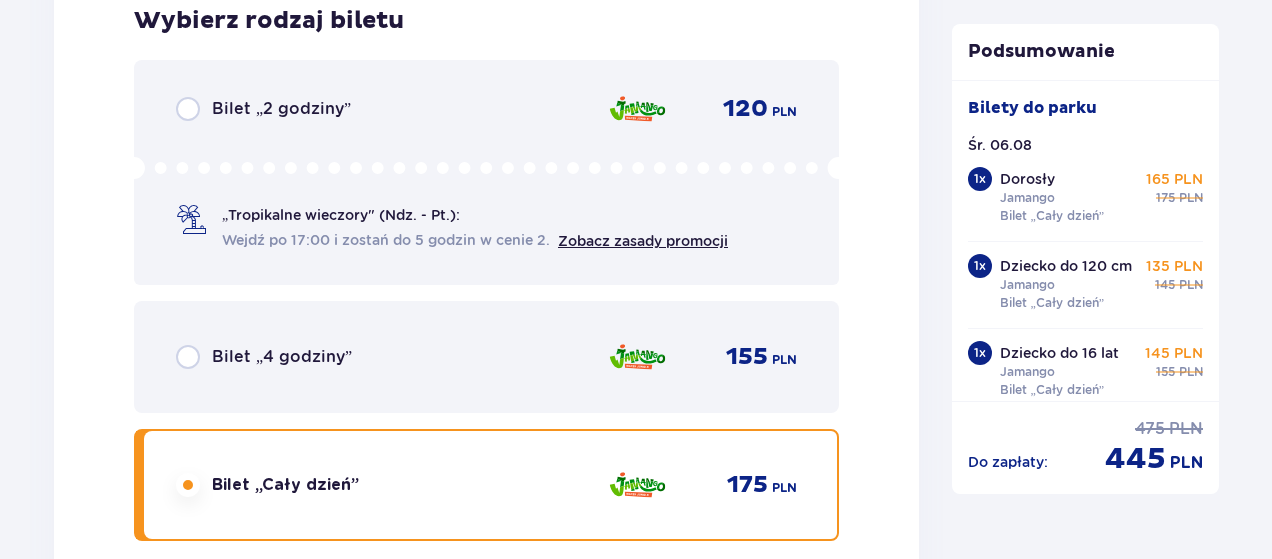 scroll, scrollTop: 4628, scrollLeft: 0, axis: vertical 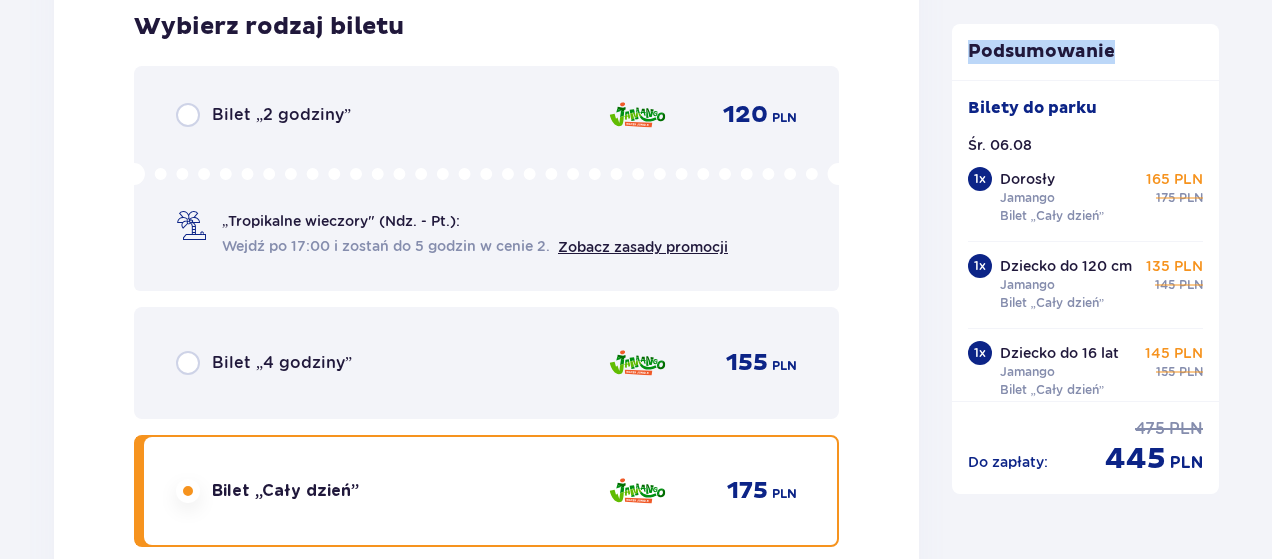 drag, startPoint x: 972, startPoint y: 51, endPoint x: 1110, endPoint y: 52, distance: 138.00362 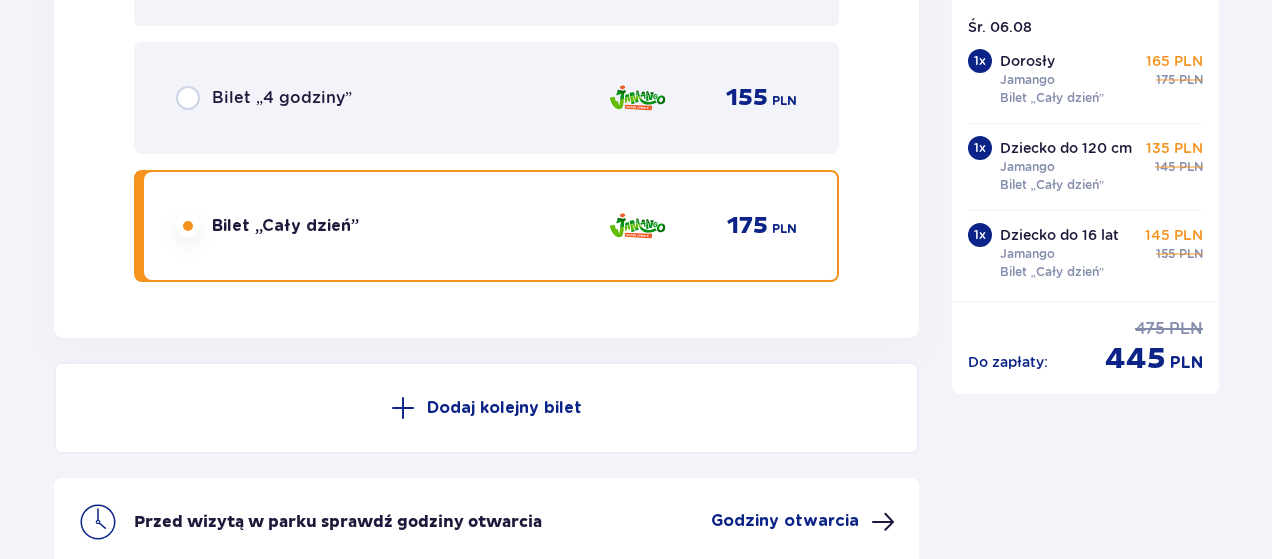 scroll, scrollTop: 4891, scrollLeft: 0, axis: vertical 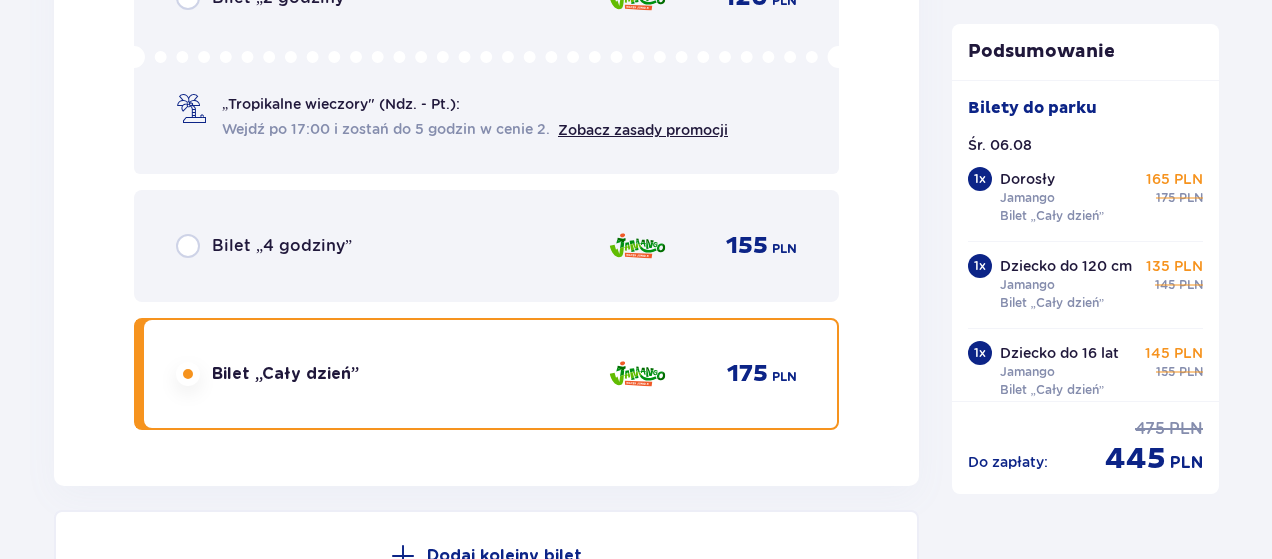 drag, startPoint x: 1086, startPoint y: 265, endPoint x: 1252, endPoint y: 147, distance: 203.6664 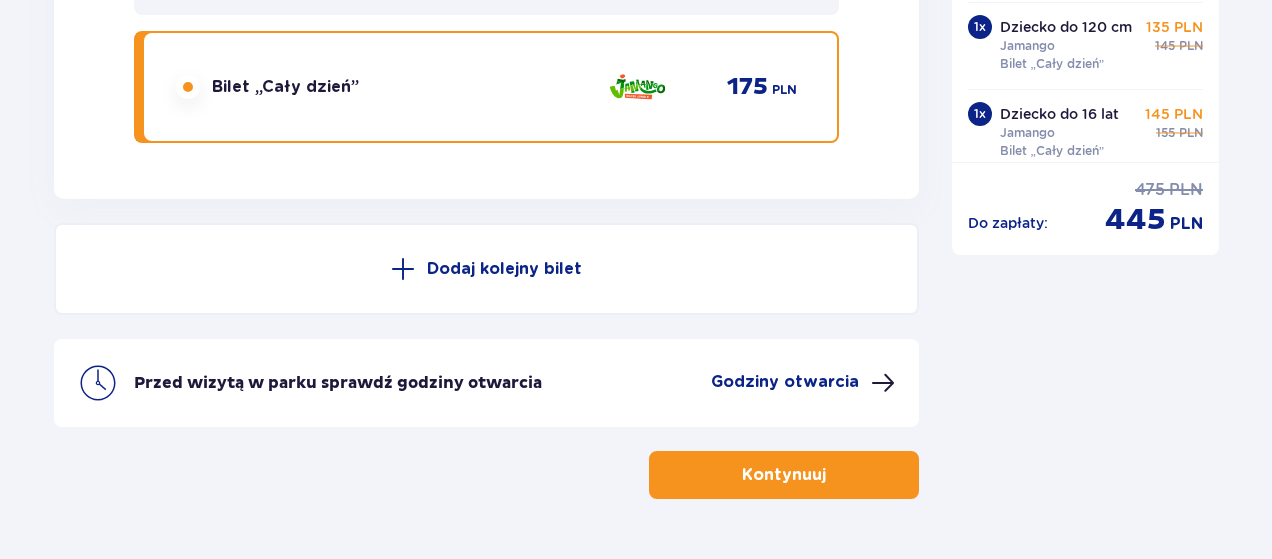 scroll, scrollTop: 5035, scrollLeft: 0, axis: vertical 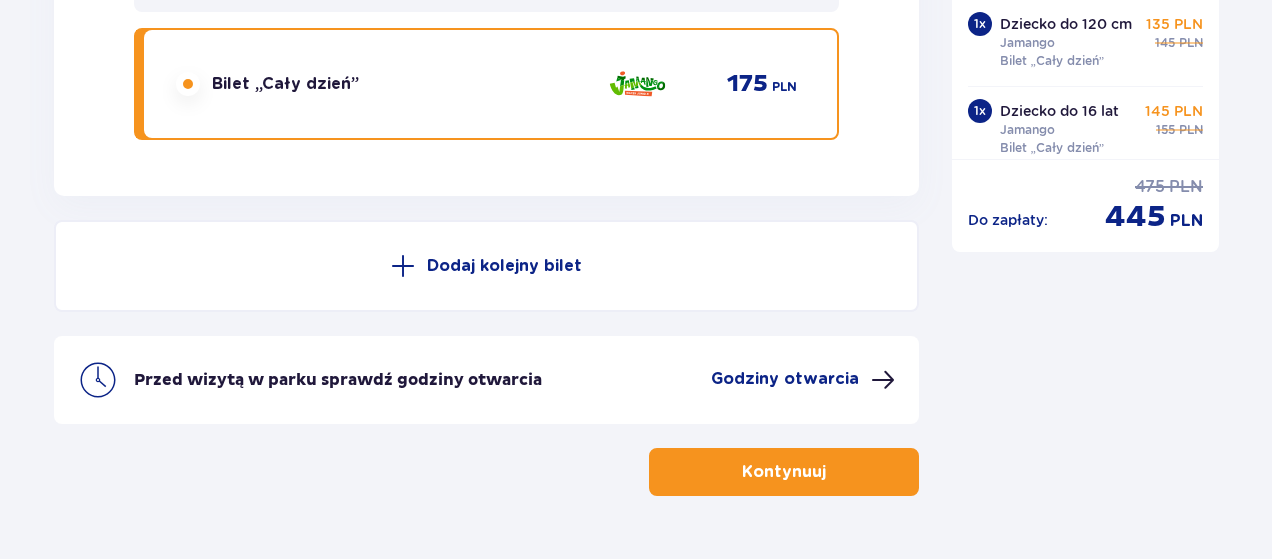 click on "Kontynuuj" at bounding box center (784, 472) 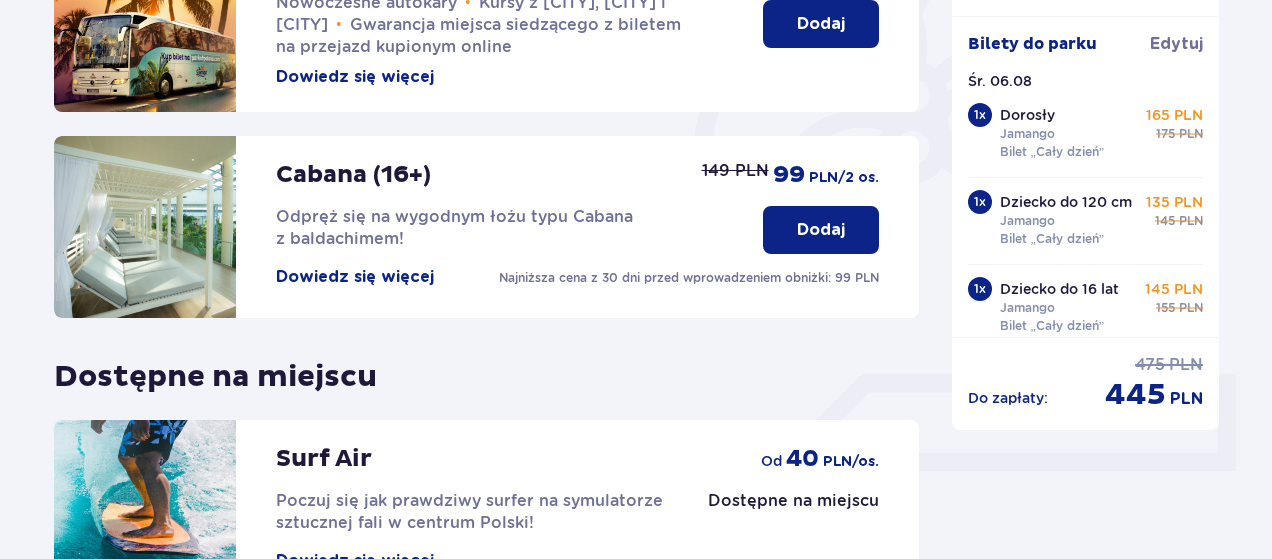 scroll, scrollTop: 633, scrollLeft: 0, axis: vertical 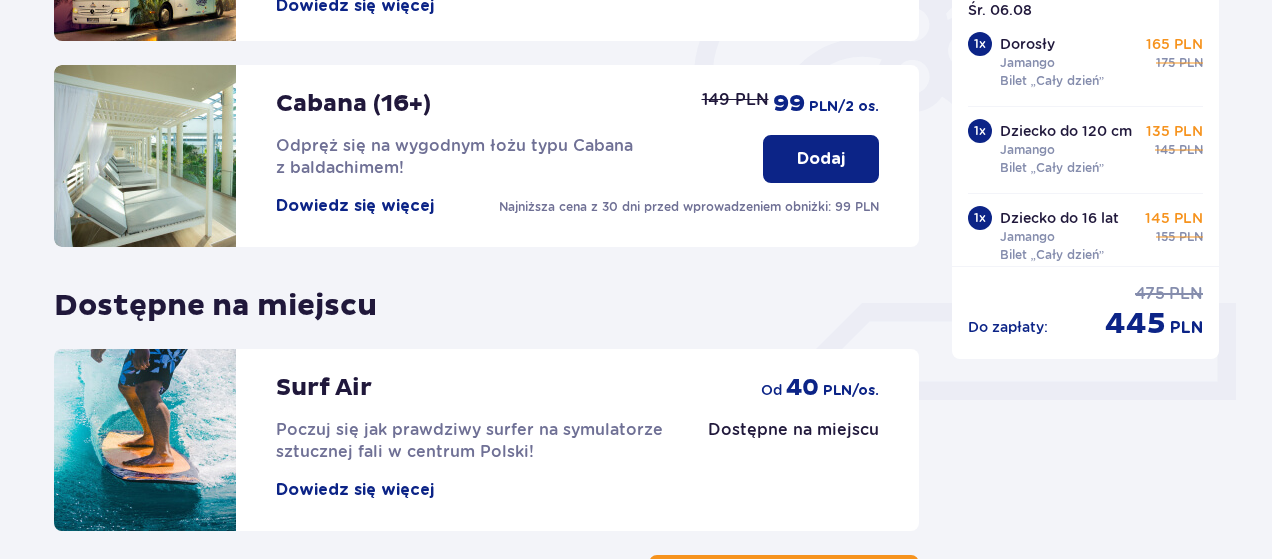 drag, startPoint x: 894, startPoint y: 448, endPoint x: 881, endPoint y: 402, distance: 47.801674 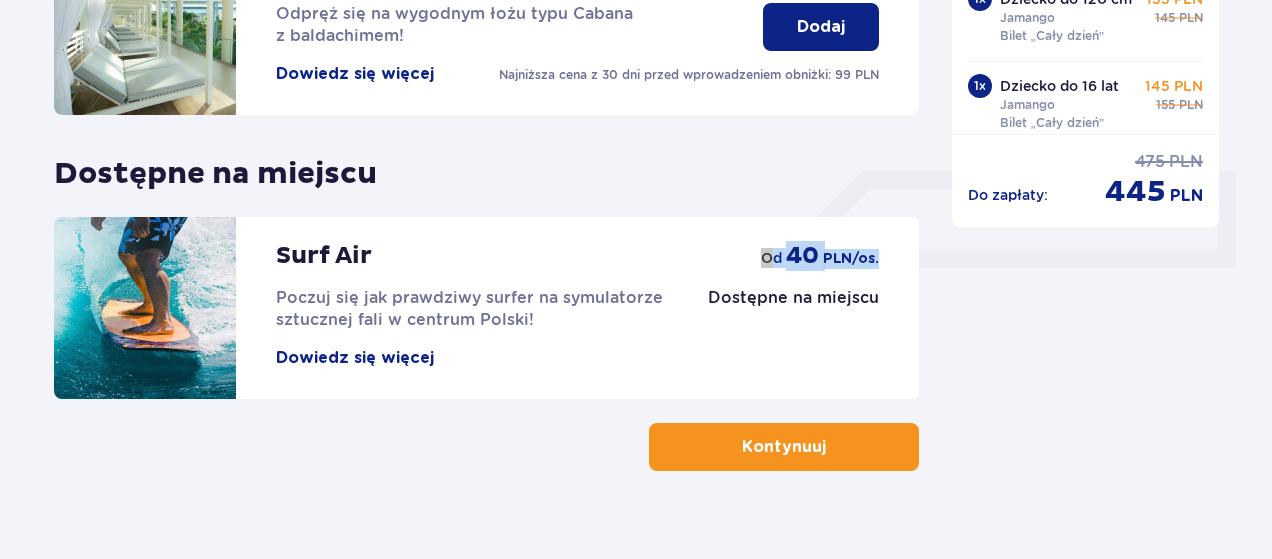 scroll, scrollTop: 796, scrollLeft: 0, axis: vertical 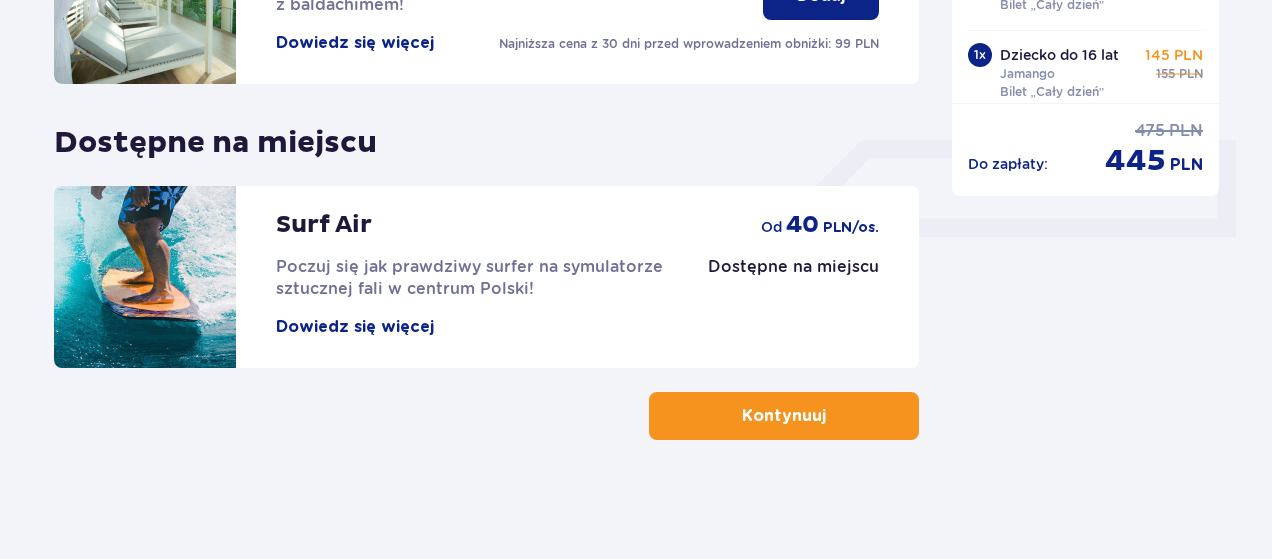click on "Podsumowanie Bilety do parku Edytuj Śr. 06.08   1 x Dorosły Jamango Bilet „Cały dzień” 165 PLN 175 PLN 1 x Dziecko do 120 cm Jamango Bilet „Cały dzień” 135 PLN 145 PLN 1 x Dziecko do 16 lat Jamango Bilet „Cały dzień” 145 PLN 155 PLN Do zapłaty : 475 PLN 445 PLN" at bounding box center (1086, -72) 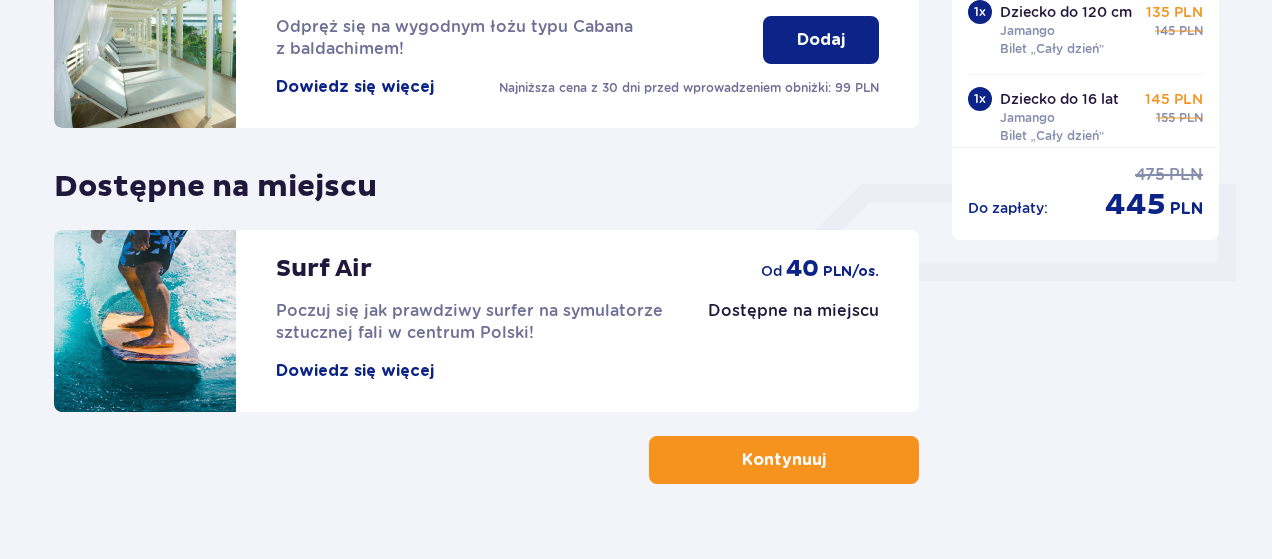 scroll, scrollTop: 796, scrollLeft: 0, axis: vertical 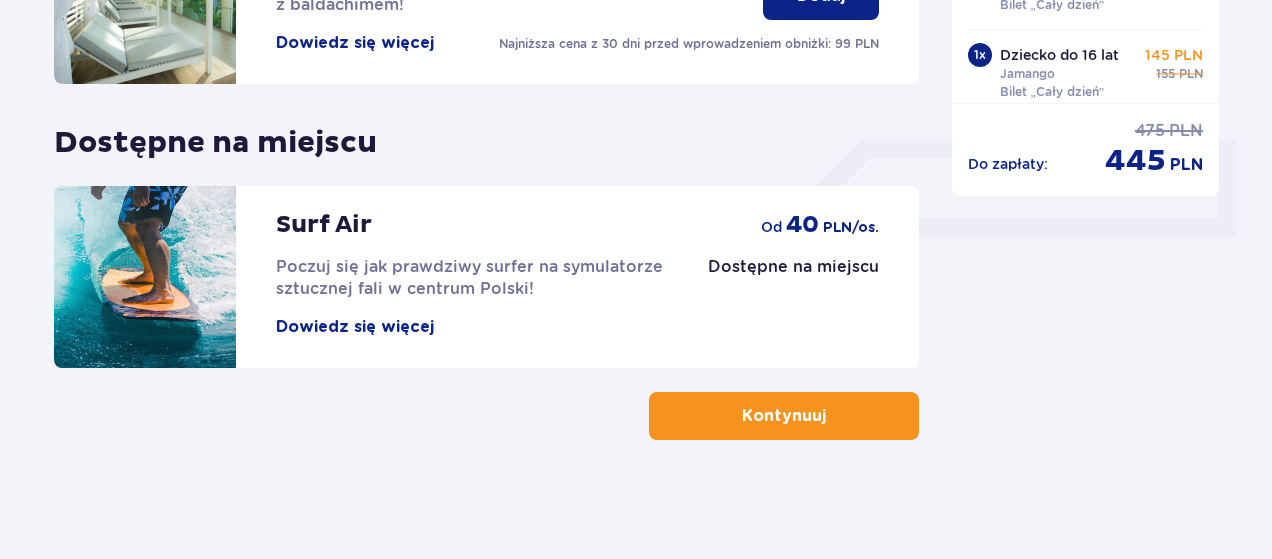 click on "Kontynuuj" at bounding box center [784, 416] 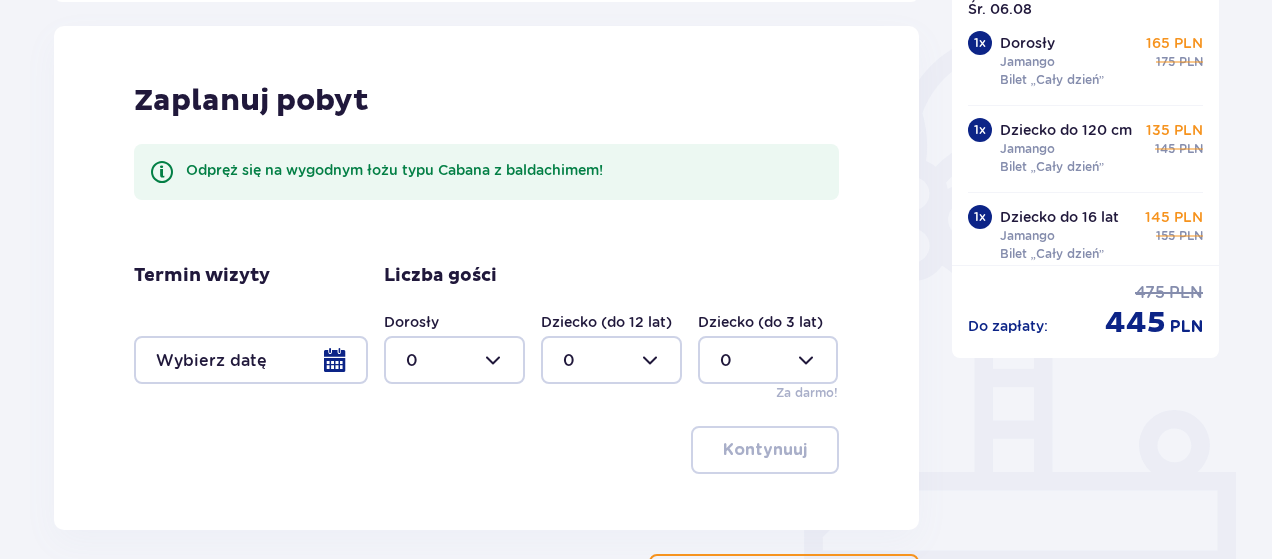 scroll, scrollTop: 642, scrollLeft: 0, axis: vertical 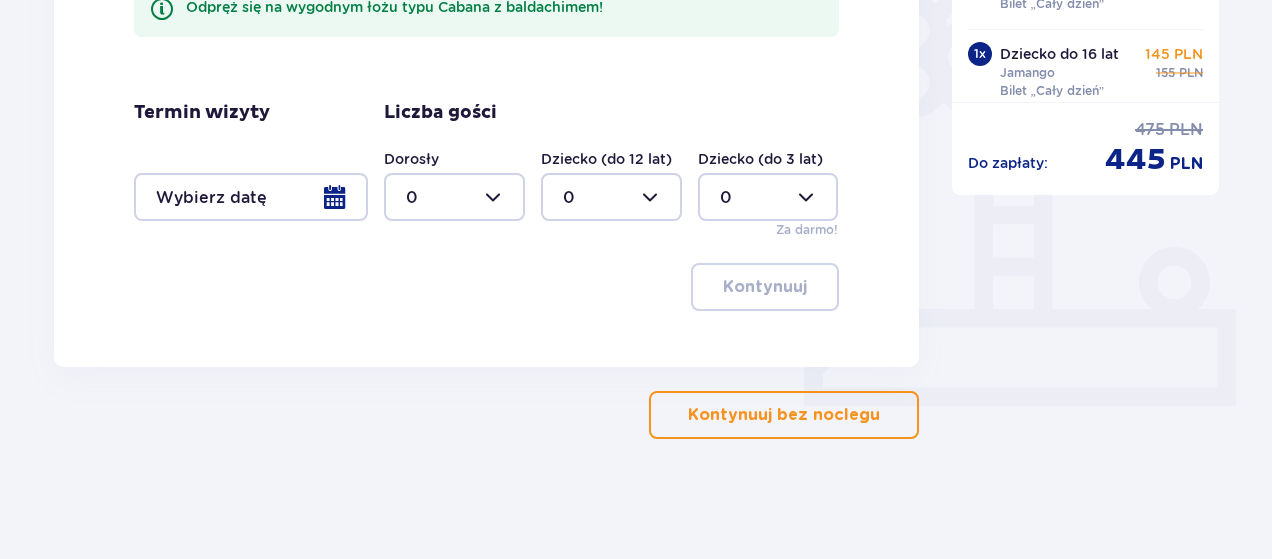 click on "Kontynuuj bez noclegu" at bounding box center (784, 415) 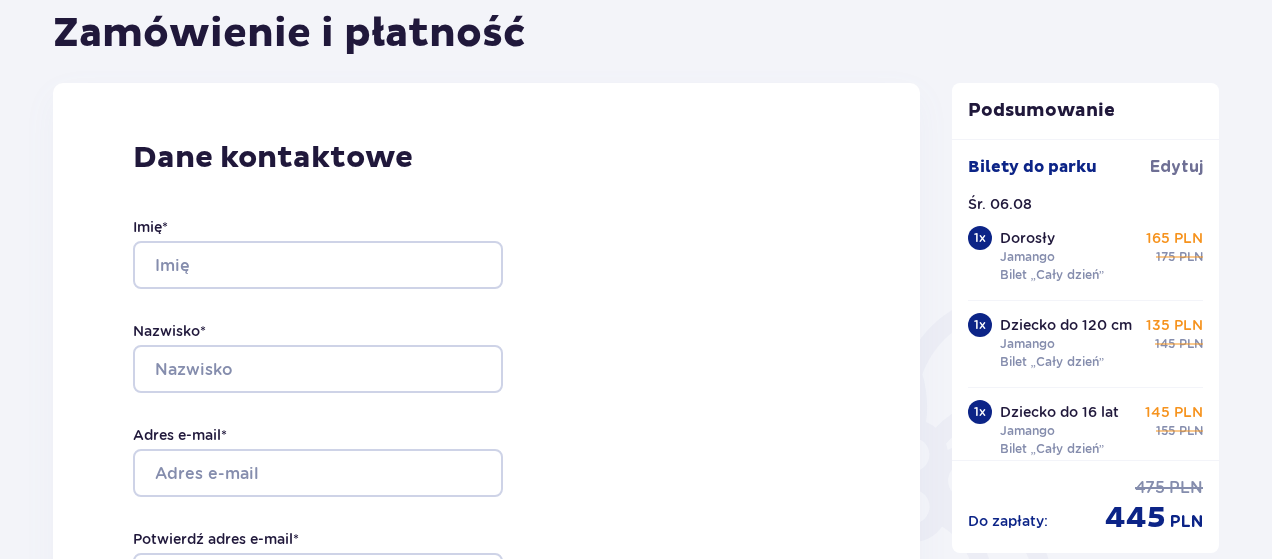 scroll, scrollTop: 314, scrollLeft: 0, axis: vertical 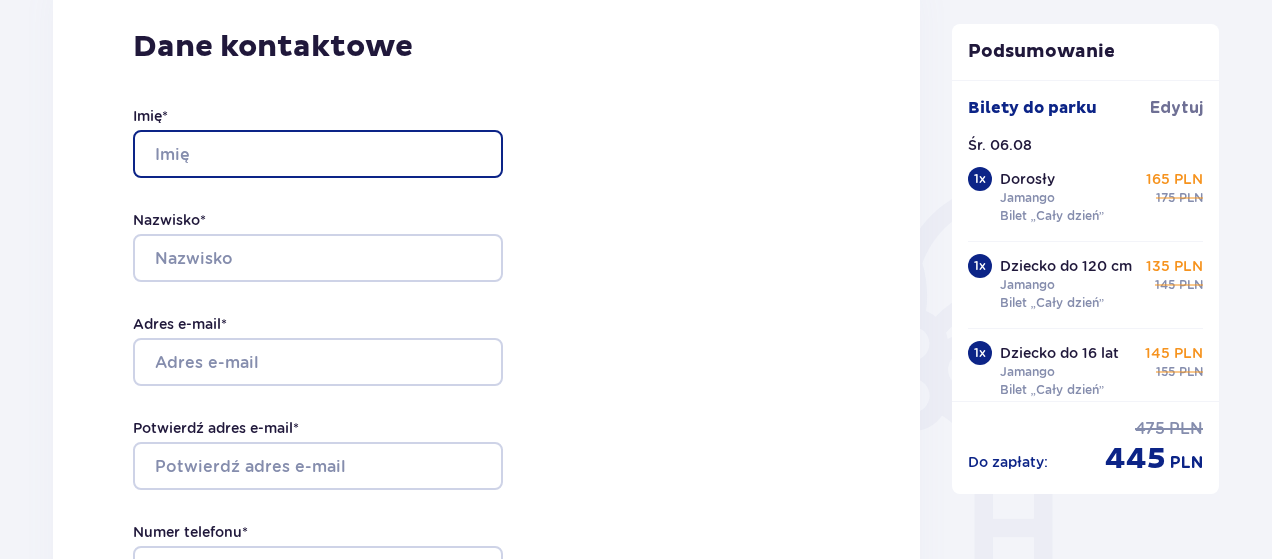 click on "Imię *" at bounding box center [318, 154] 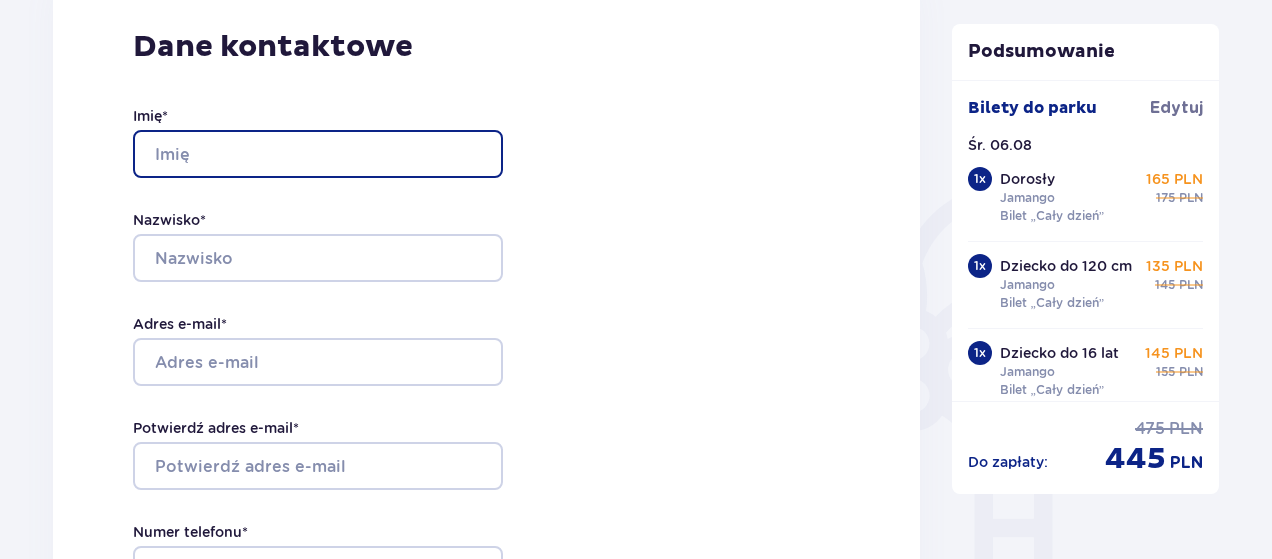 type on "[NAME]" 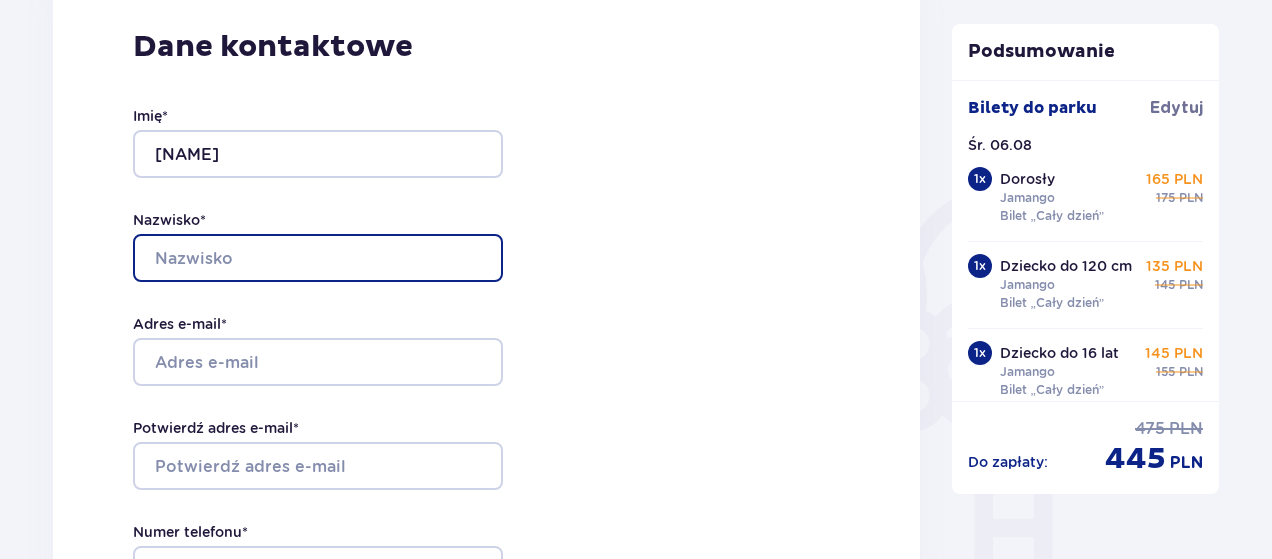 click on "Nazwisko *" at bounding box center [318, 258] 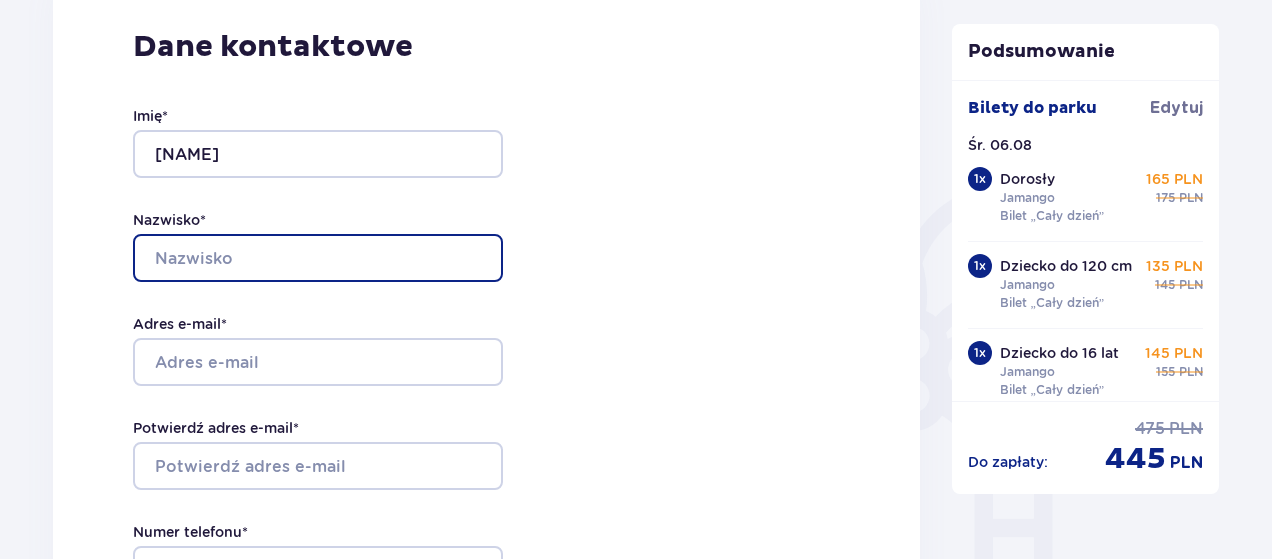 type on "Stolarz" 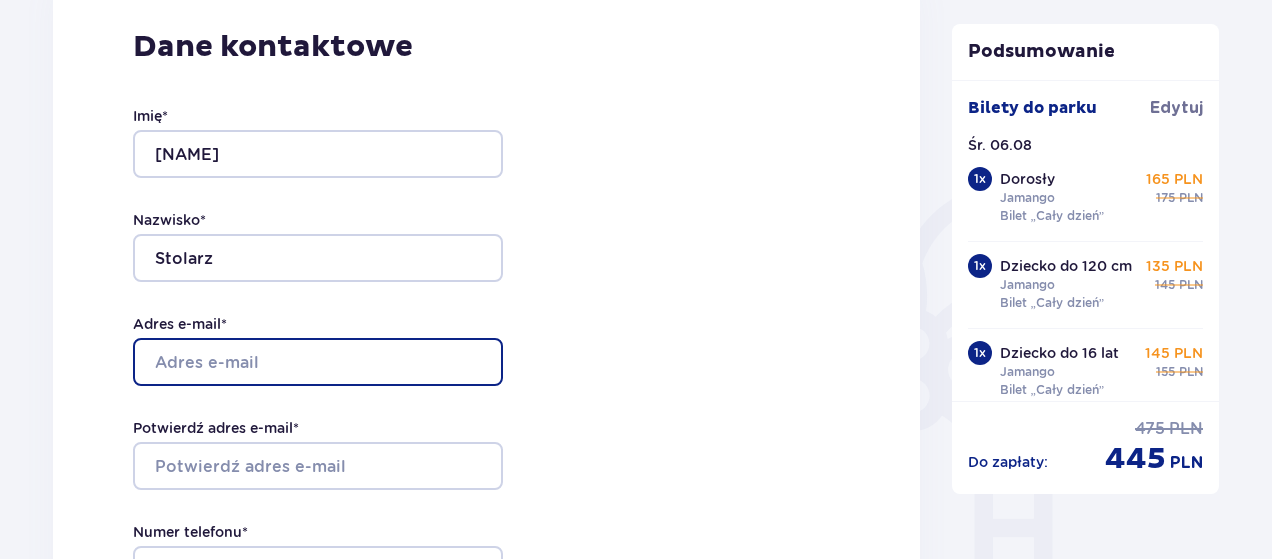 click on "Adres e-mail *" at bounding box center [318, 362] 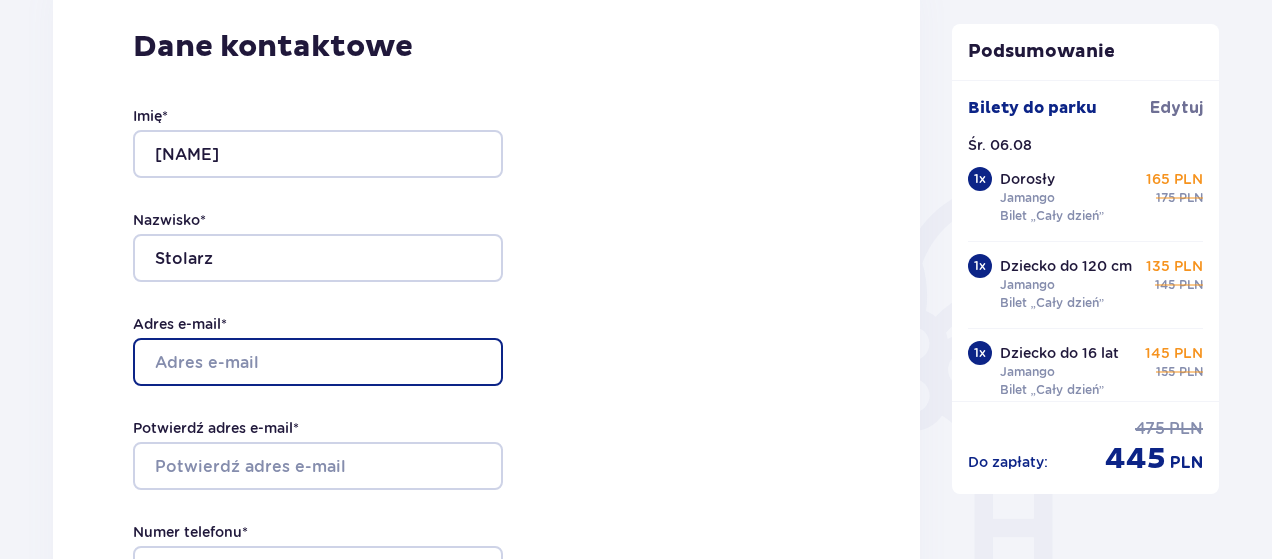 type on "[EMAIL]" 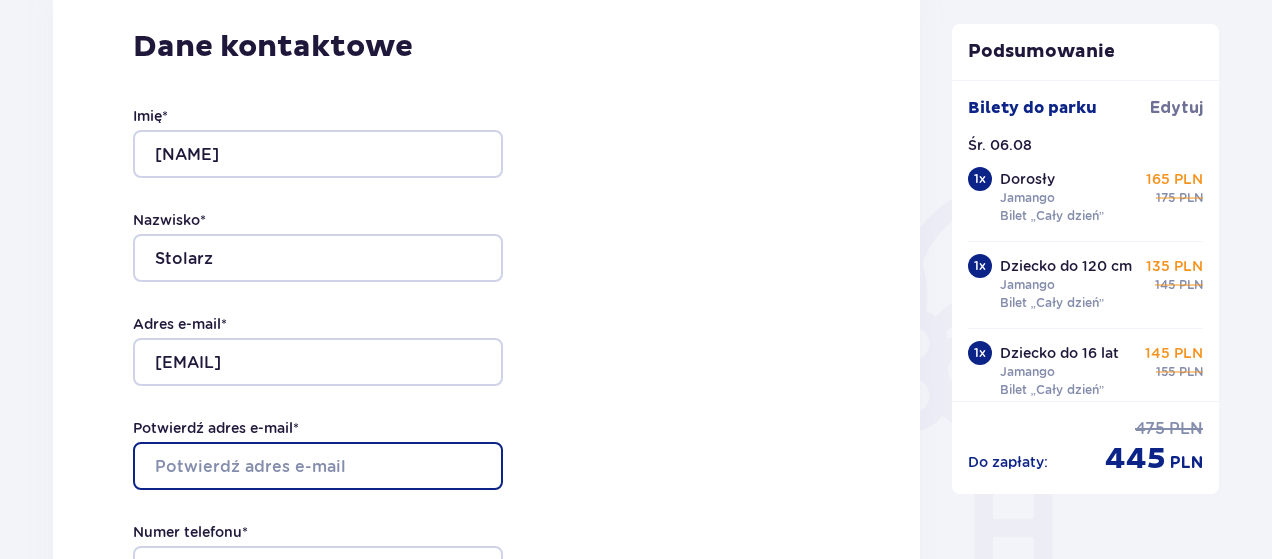 click on "Potwierdź adres e-mail *" at bounding box center (318, 466) 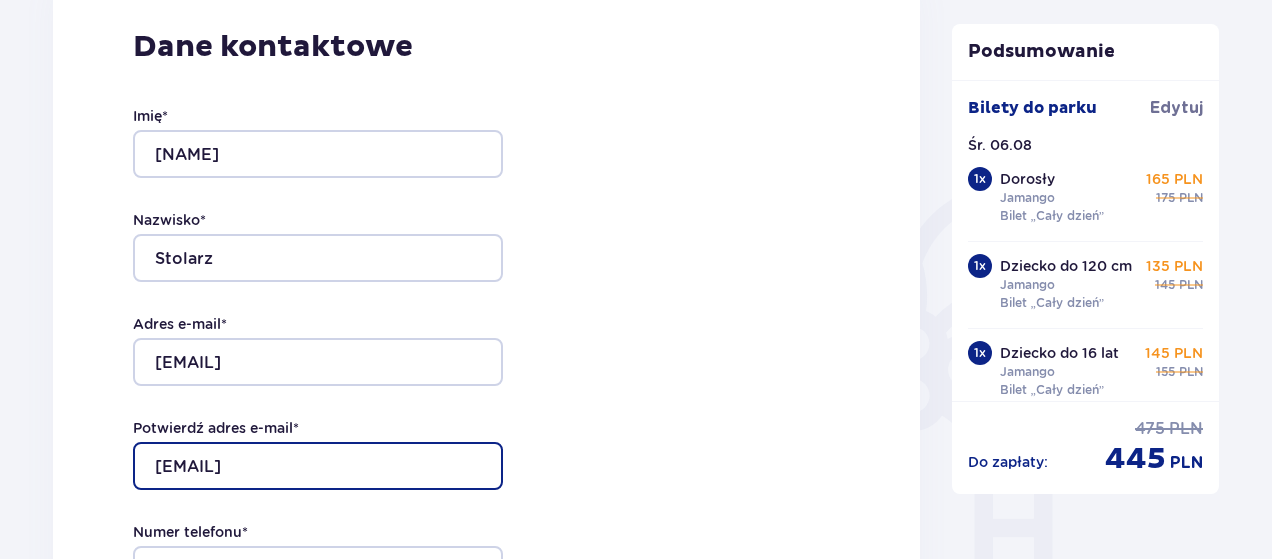 type on "[EMAIL]" 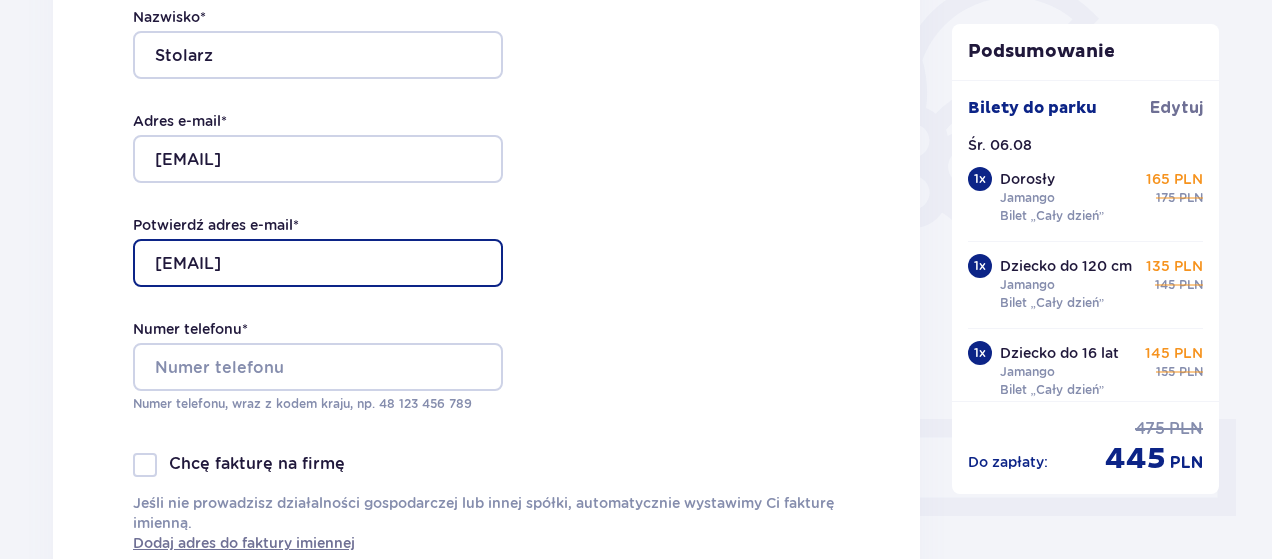 scroll, scrollTop: 518, scrollLeft: 0, axis: vertical 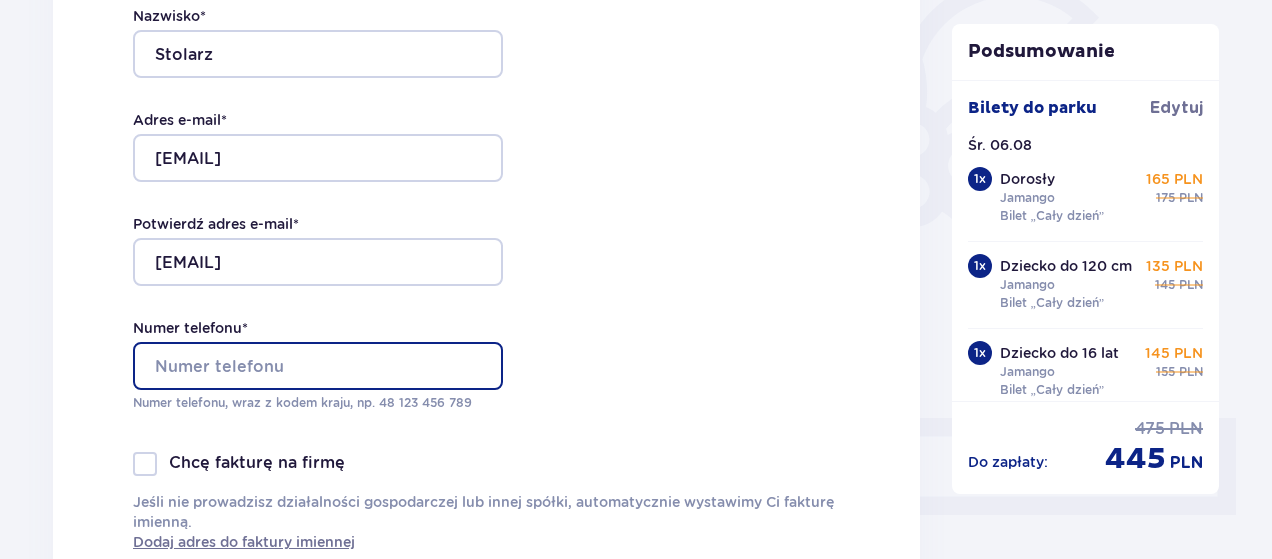 click on "Numer telefonu *" at bounding box center [318, 366] 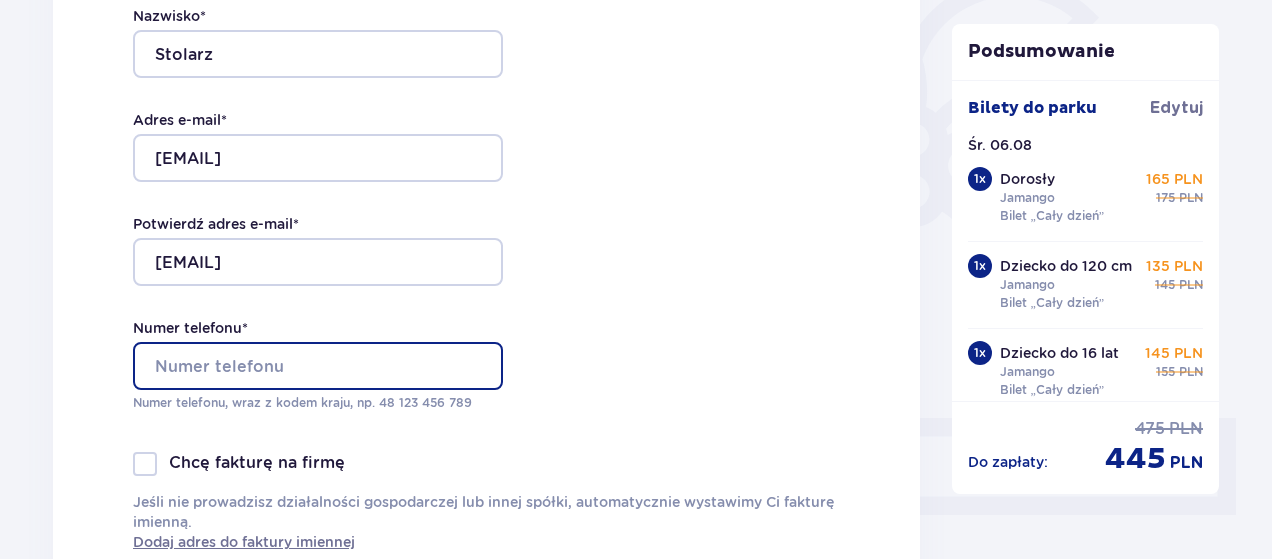 type on "[PHONE]" 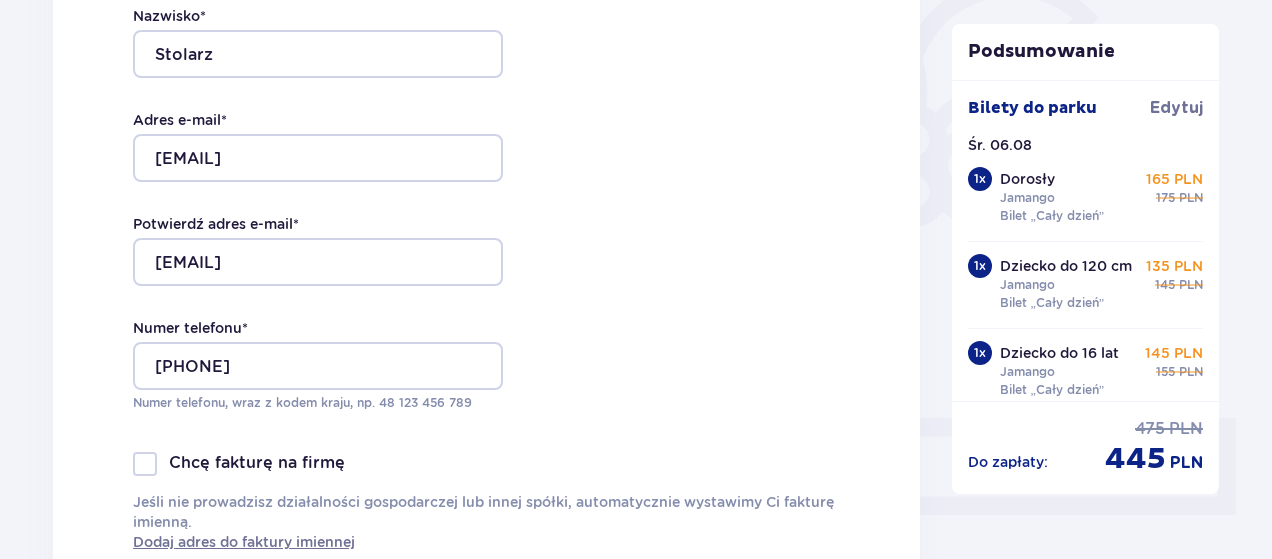 click on "Dane kontaktowe Imię * Marcin Nazwisko * Stolarz Adres e-mail * msstolarz@gmail.com Potwierdź adres e-mail * msstolarz@gmail.com Numer telefonu * 883007758 Numer telefonu, wraz z kodem kraju, np. 48 ​123 ​456 ​789 Chcę fakturę na firmę Jeśli nie prowadzisz działalności gospodarczej lub innej spółki, automatycznie wystawimy Ci fakturę imienną. Dodaj adres do faktury imiennej" at bounding box center [486, 188] 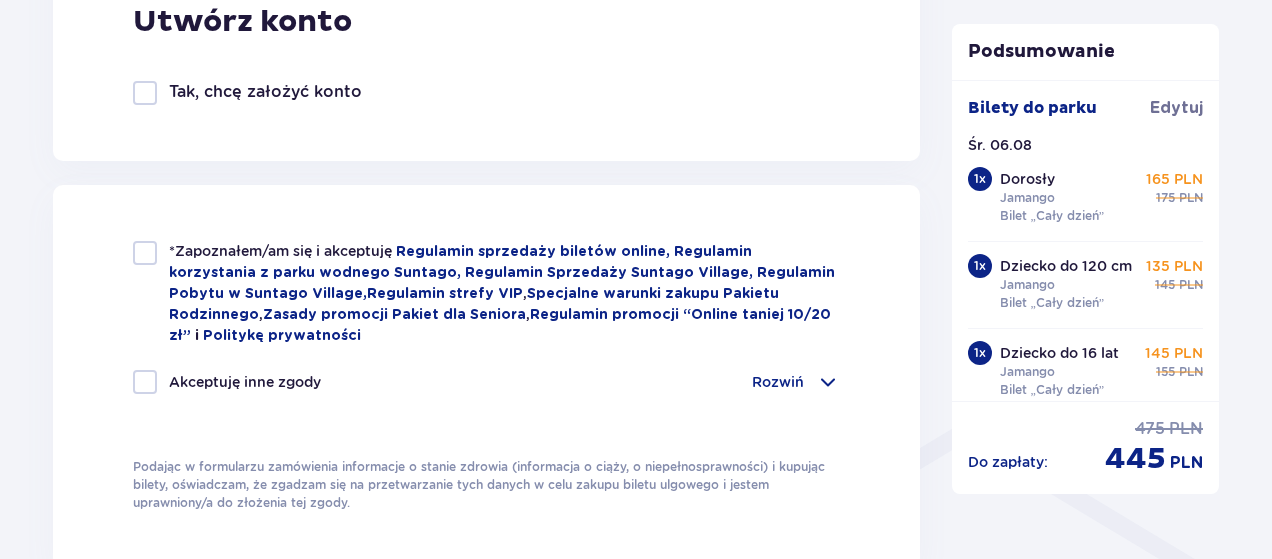 scroll, scrollTop: 1212, scrollLeft: 0, axis: vertical 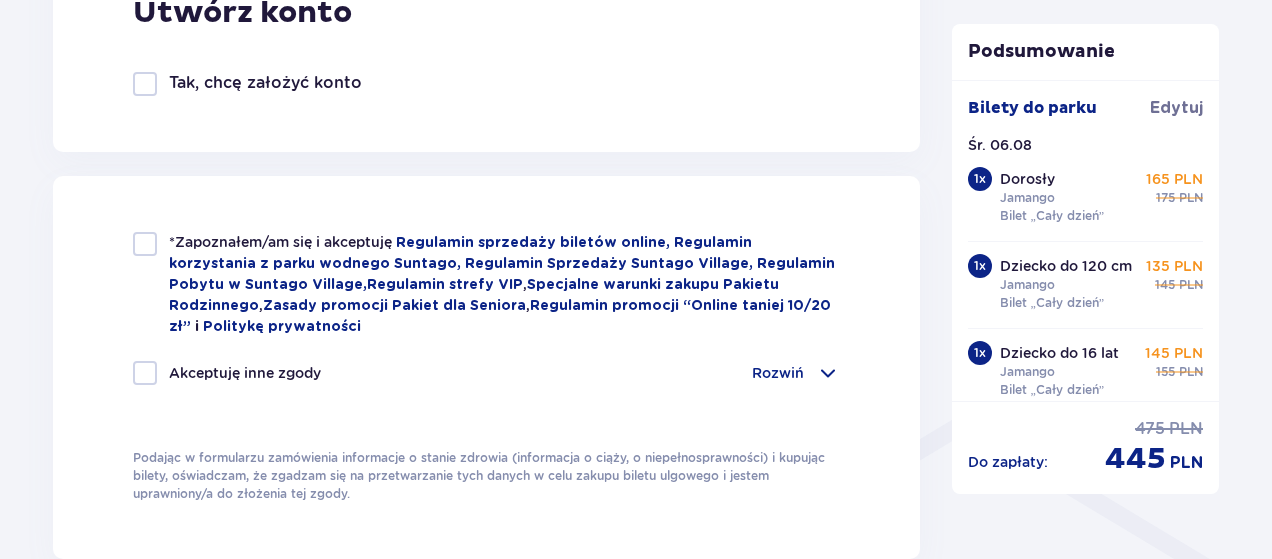 click at bounding box center (145, 244) 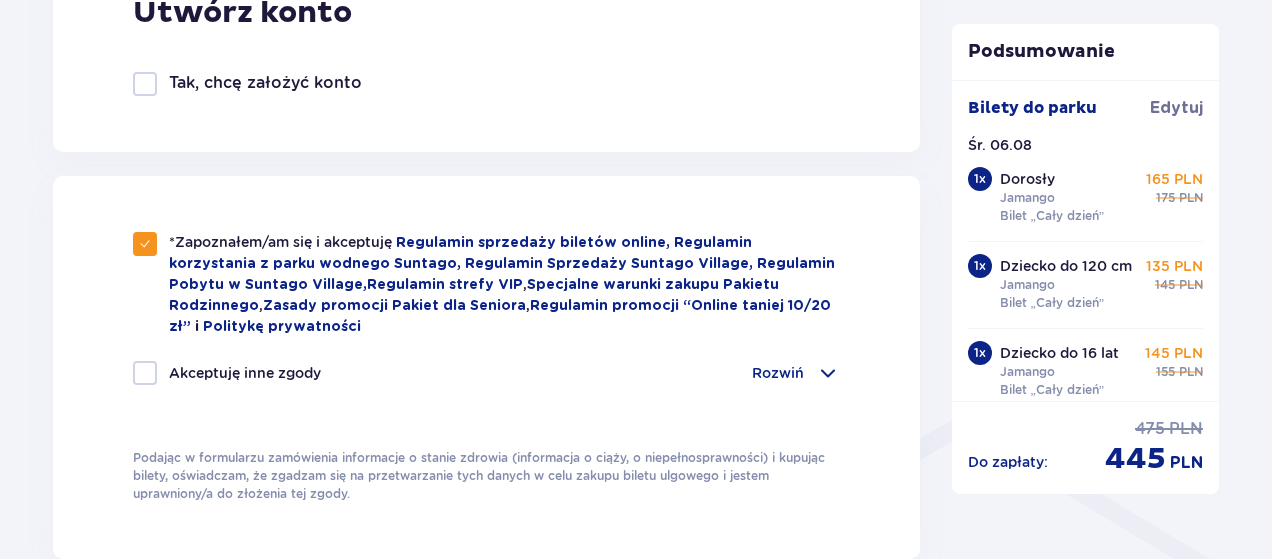 click at bounding box center [828, 373] 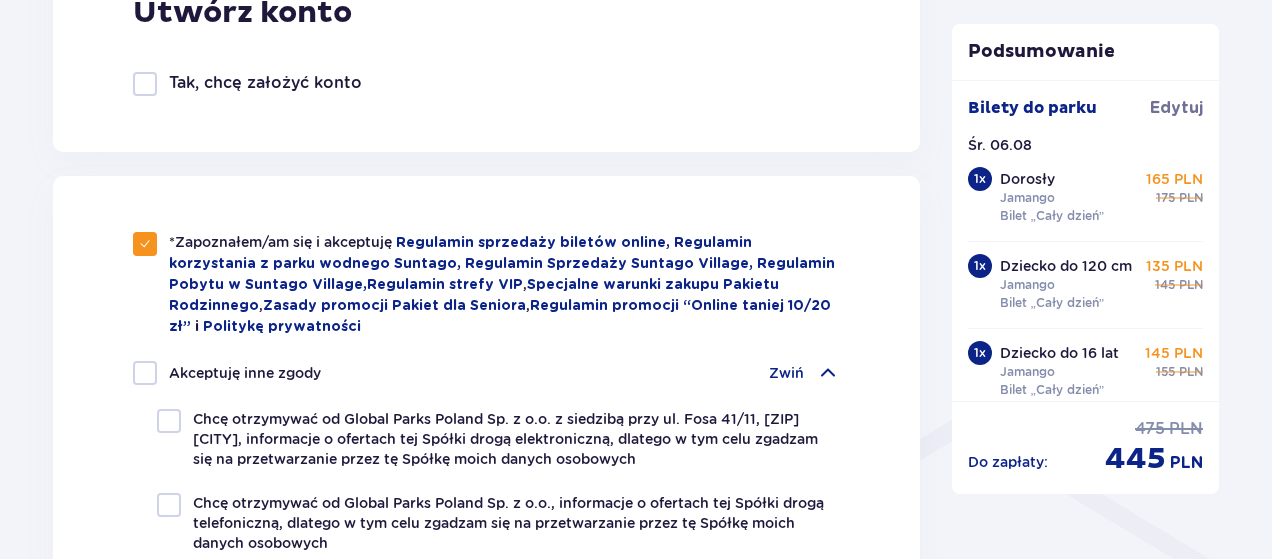 click at bounding box center [828, 373] 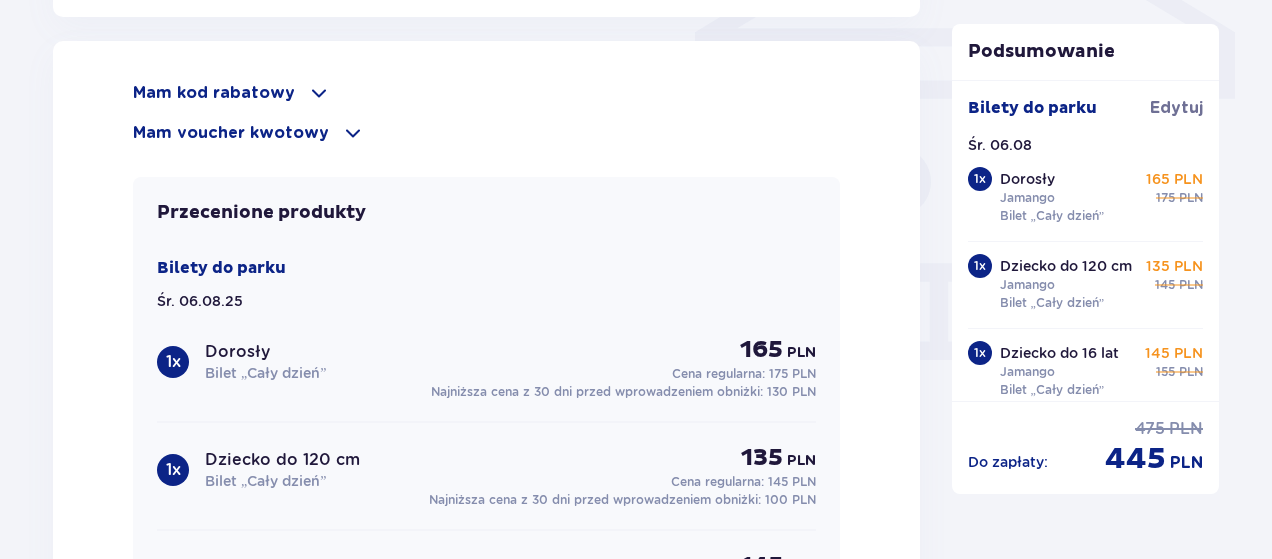 scroll, scrollTop: 1754, scrollLeft: 0, axis: vertical 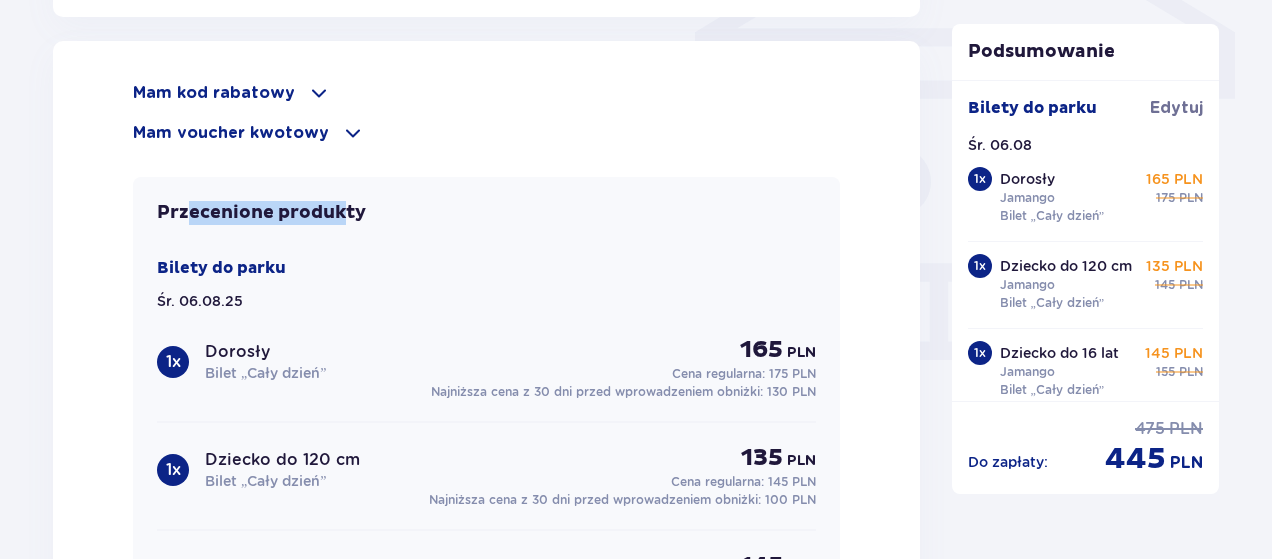drag, startPoint x: 186, startPoint y: 205, endPoint x: 346, endPoint y: 207, distance: 160.0125 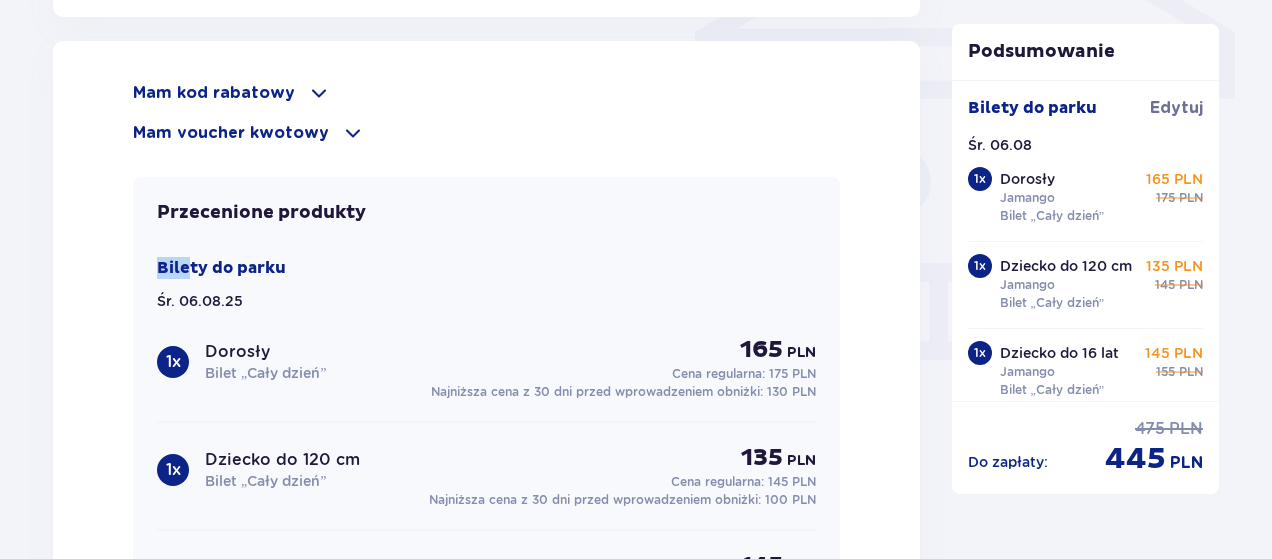 drag, startPoint x: 162, startPoint y: 258, endPoint x: 190, endPoint y: 260, distance: 28.071337 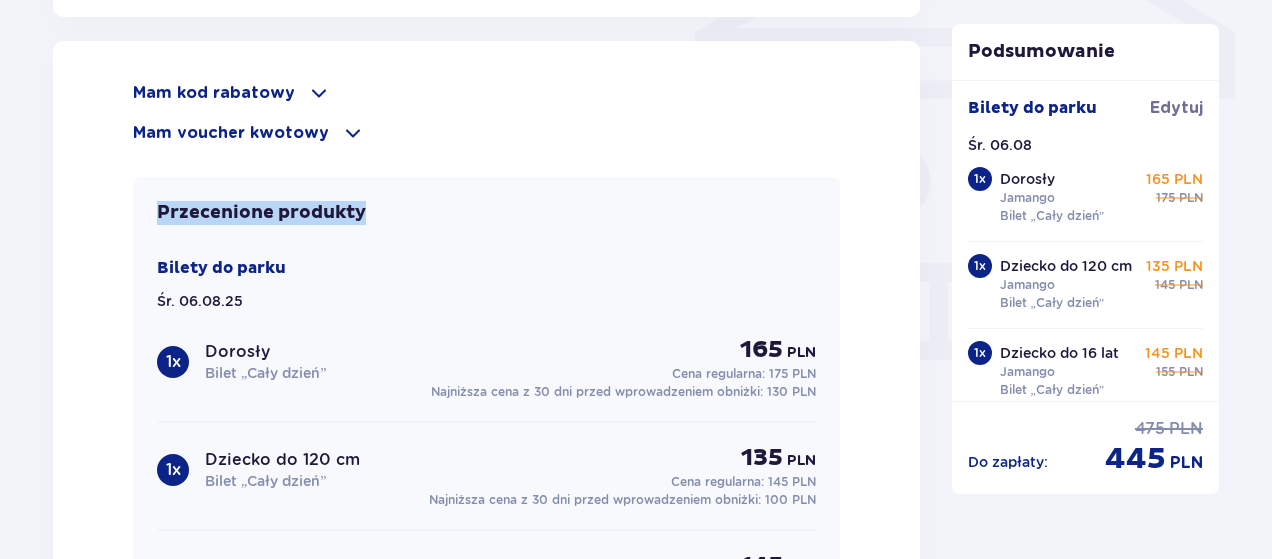drag, startPoint x: 160, startPoint y: 201, endPoint x: 361, endPoint y: 203, distance: 201.00995 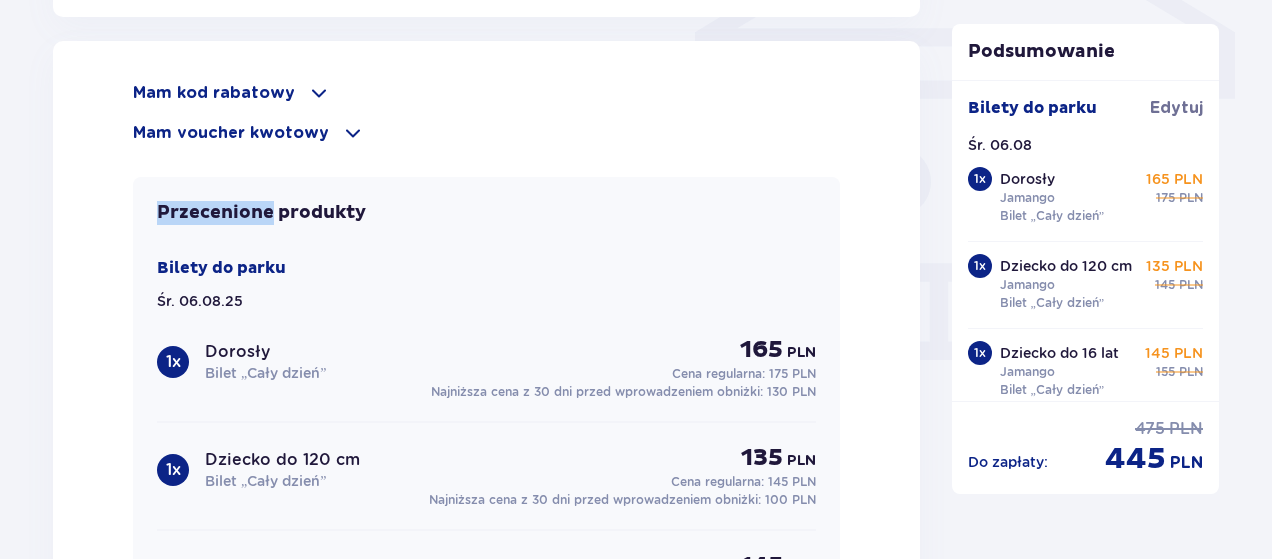 drag, startPoint x: 161, startPoint y: 205, endPoint x: 272, endPoint y: 206, distance: 111.0045 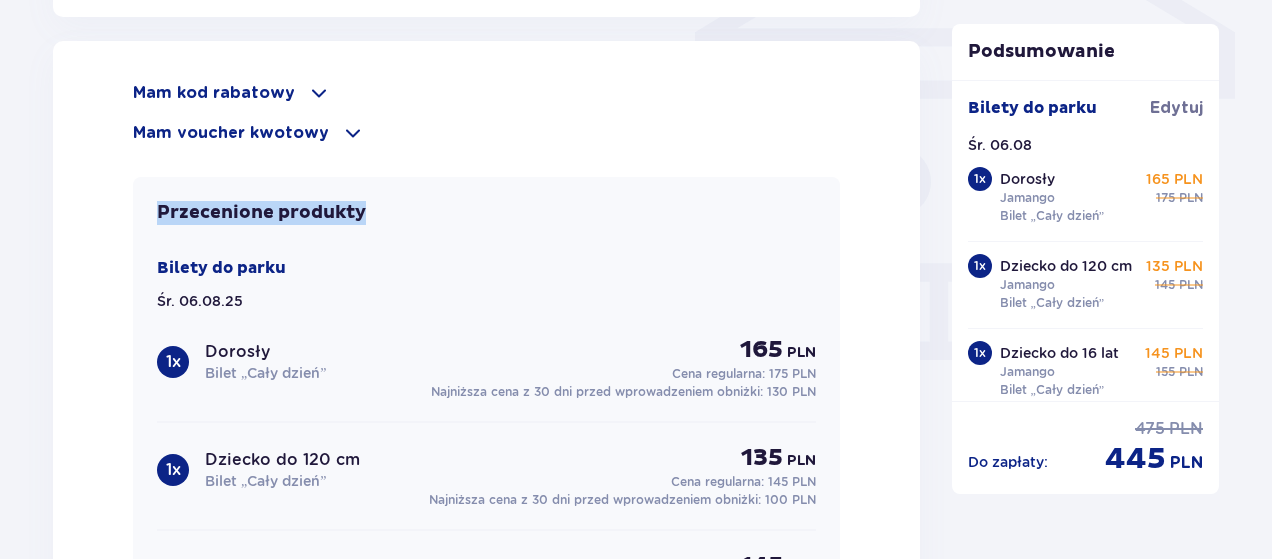 drag, startPoint x: 160, startPoint y: 203, endPoint x: 361, endPoint y: 208, distance: 201.06218 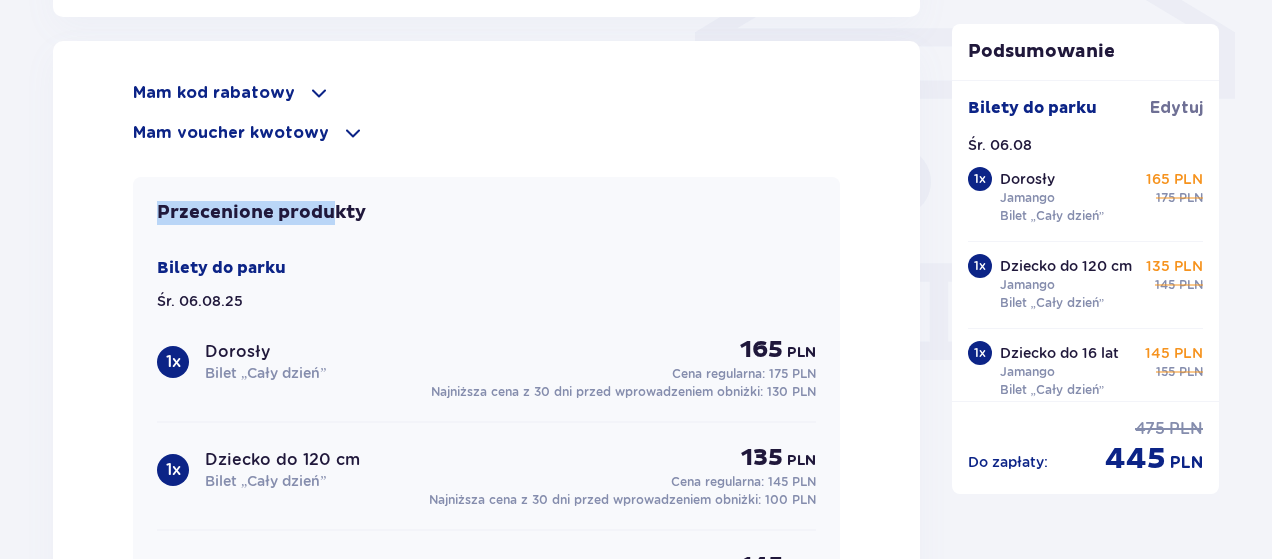 drag, startPoint x: 161, startPoint y: 201, endPoint x: 340, endPoint y: 207, distance: 179.10052 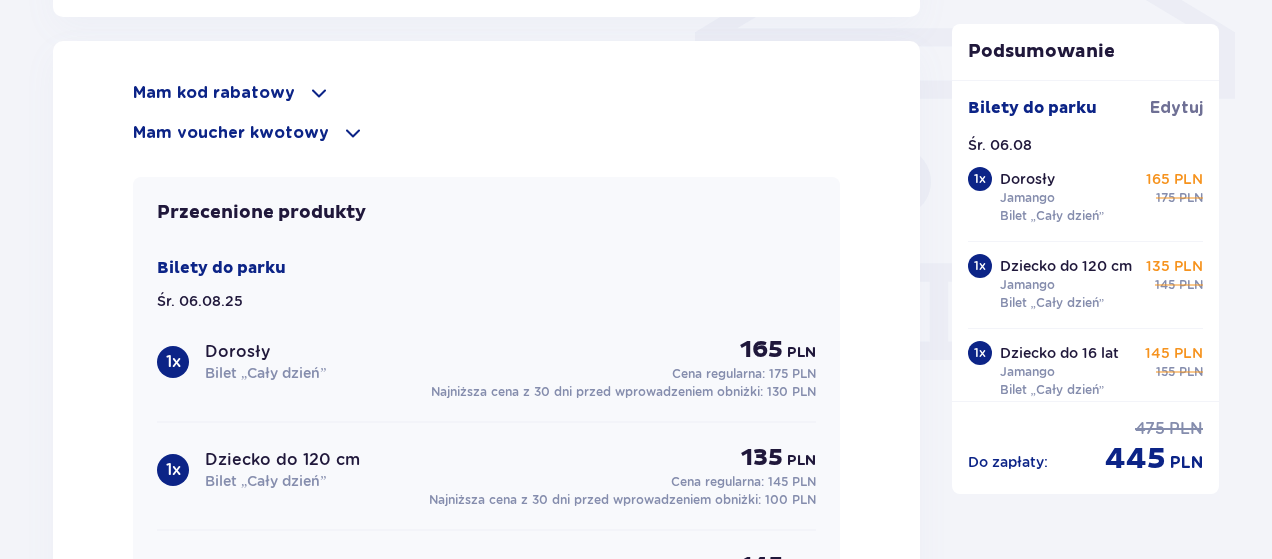 click on "Przecenione produkty Bilety do parku Śr. 06.08.25 1 x Dorosły Bilet „Cały dzień” 165 PLN Cena regularna:   175 PLN Najniższa cena z 30 dni przed wprowadzeniem obniżki:   130 PLN 1 x Dziecko do 120 cm Bilet „Cały dzień” 135 PLN Cena regularna:   145 PLN Najniższa cena z 30 dni przed wprowadzeniem obniżki:   100 PLN 1 x Dziecko do 16 lat Bilet „Cały dzień” 145 PLN Cena regularna:   155 PLN Najniższa cena z 30 dni przed wprowadzeniem obniżki:   110 PLN" at bounding box center (486, 409) 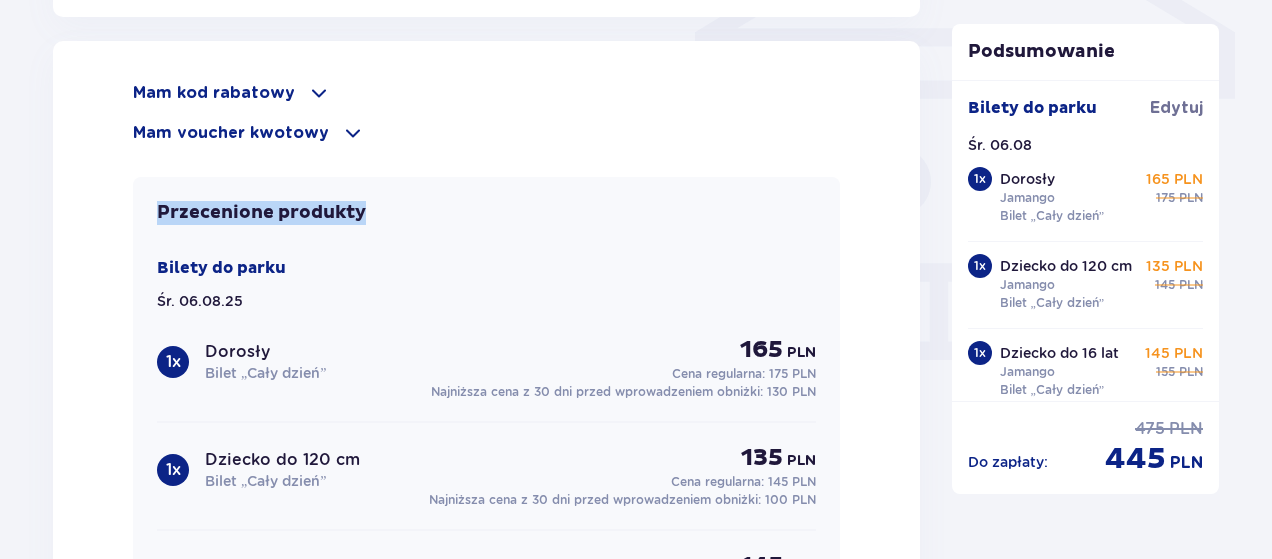 drag, startPoint x: 162, startPoint y: 202, endPoint x: 364, endPoint y: 206, distance: 202.0396 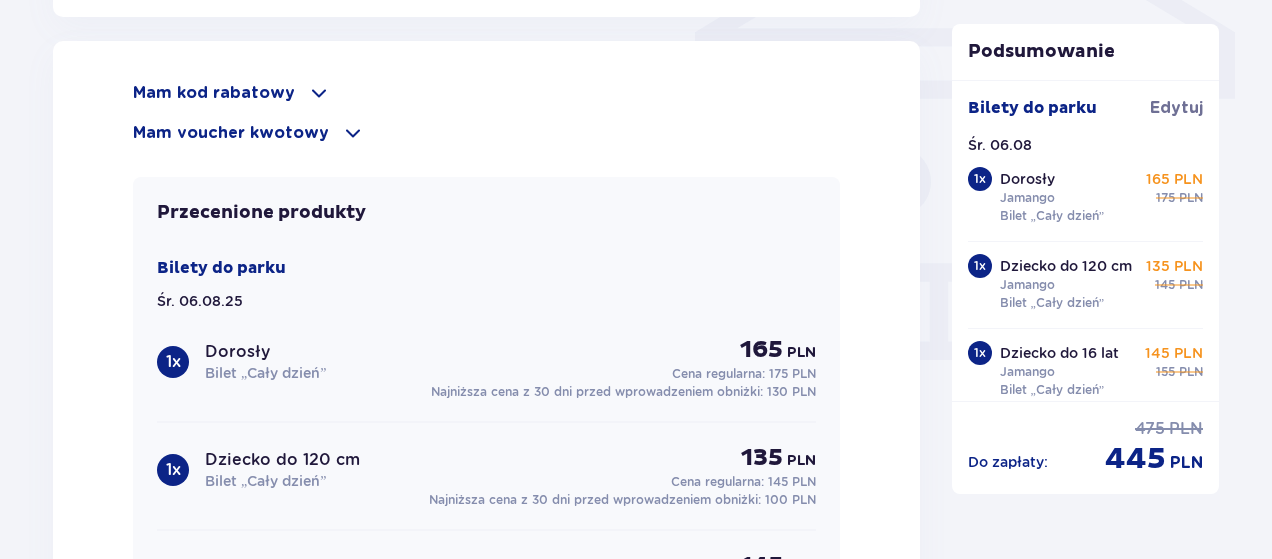 click on "Przecenione produkty Bilety do parku Śr. 06.08.25 1 x Dorosły Bilet „Cały dzień” 165 PLN Cena regularna:   175 PLN Najniższa cena z 30 dni przed wprowadzeniem obniżki:   130 PLN 1 x Dziecko do 120 cm Bilet „Cały dzień” 135 PLN Cena regularna:   145 PLN Najniższa cena z 30 dni przed wprowadzeniem obniżki:   100 PLN 1 x Dziecko do 16 lat Bilet „Cały dzień” 145 PLN Cena regularna:   155 PLN Najniższa cena z 30 dni przed wprowadzeniem obniżki:   110 PLN" at bounding box center [486, 409] 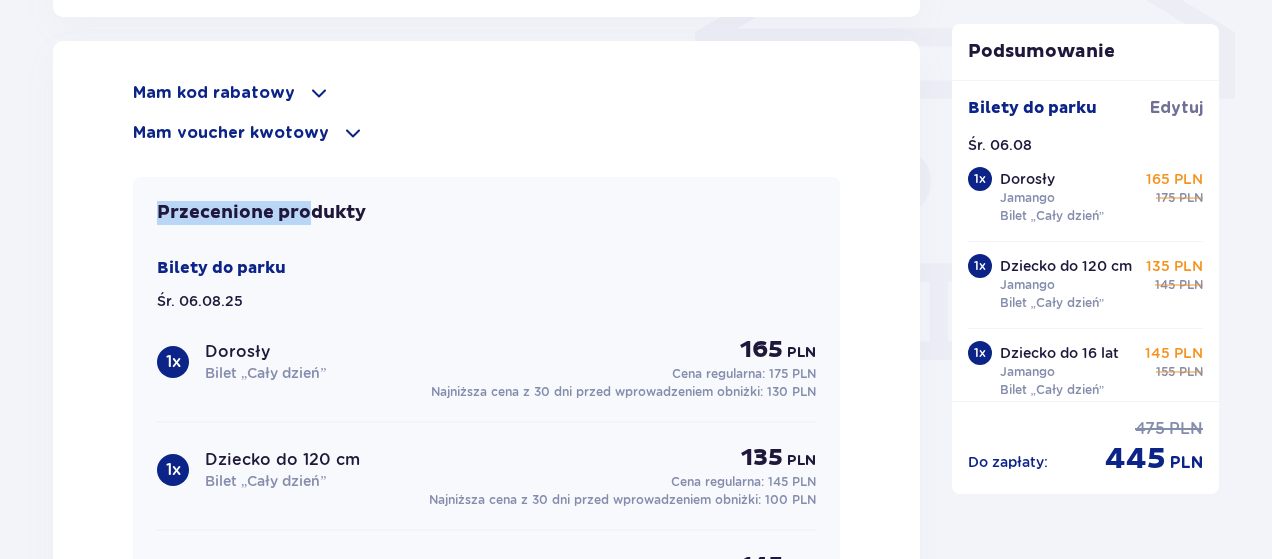 drag, startPoint x: 158, startPoint y: 201, endPoint x: 309, endPoint y: 203, distance: 151.01324 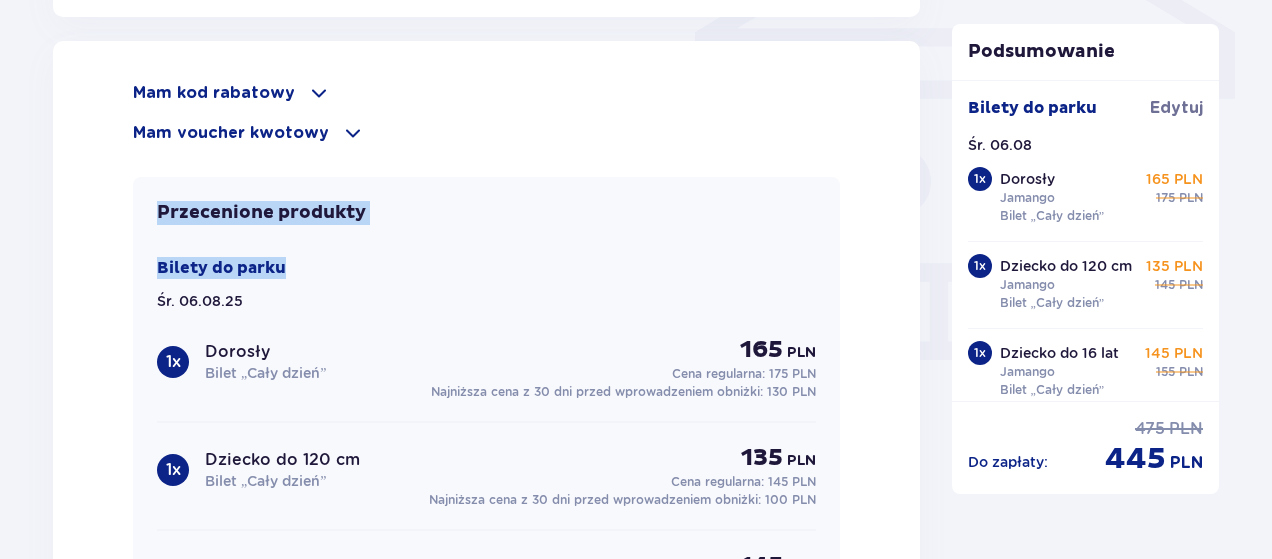 drag, startPoint x: 160, startPoint y: 203, endPoint x: 330, endPoint y: 255, distance: 177.77515 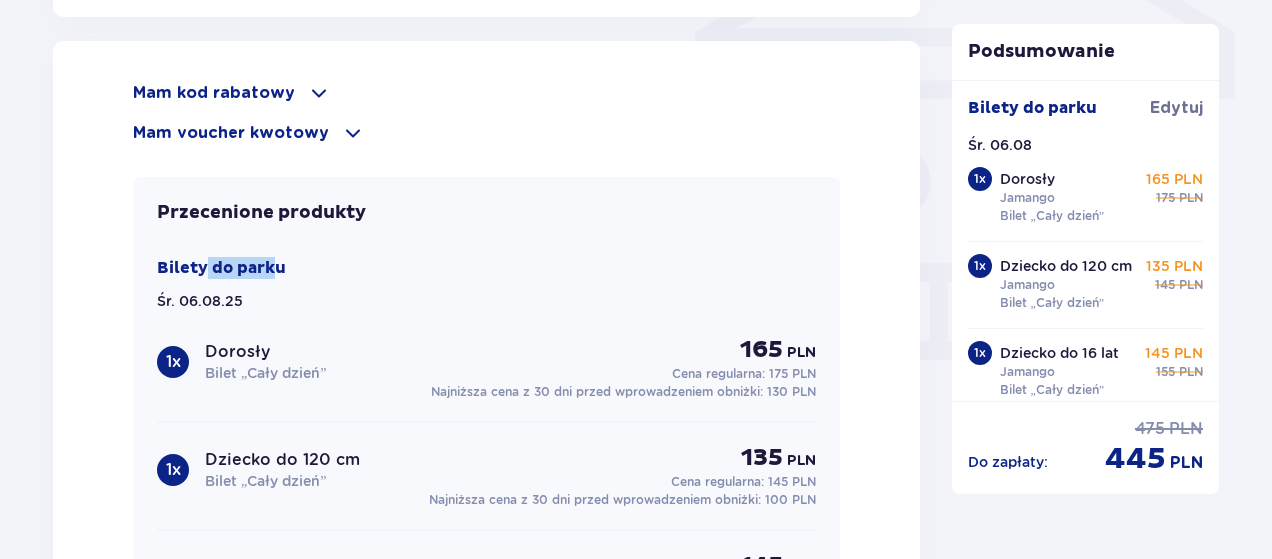 drag, startPoint x: 202, startPoint y: 255, endPoint x: 221, endPoint y: 275, distance: 27.58623 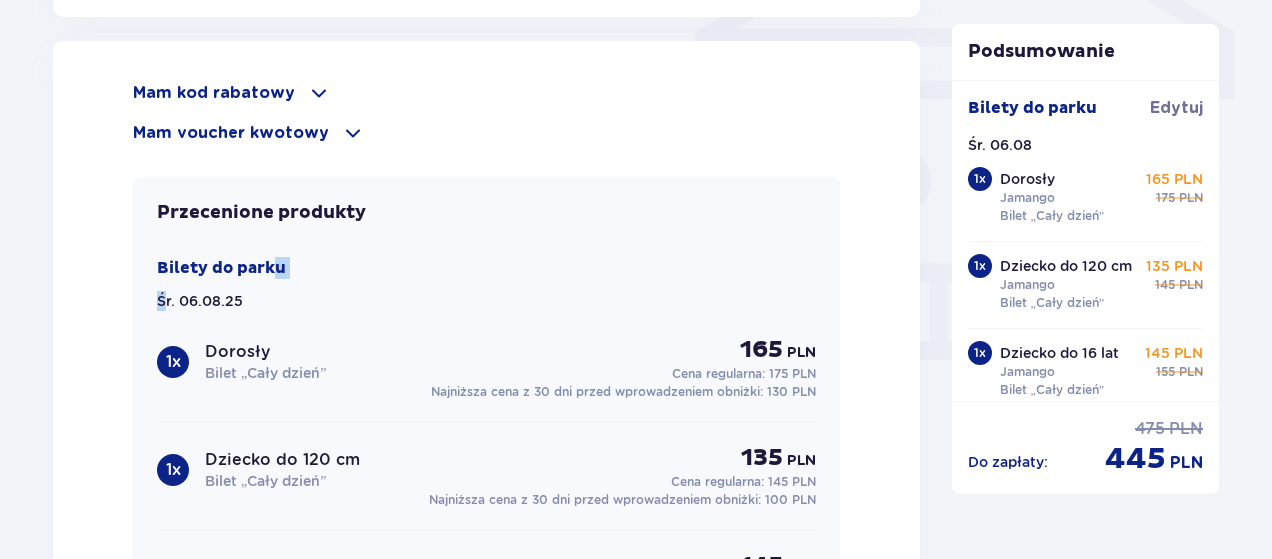 drag, startPoint x: 176, startPoint y: 293, endPoint x: 274, endPoint y: 293, distance: 98 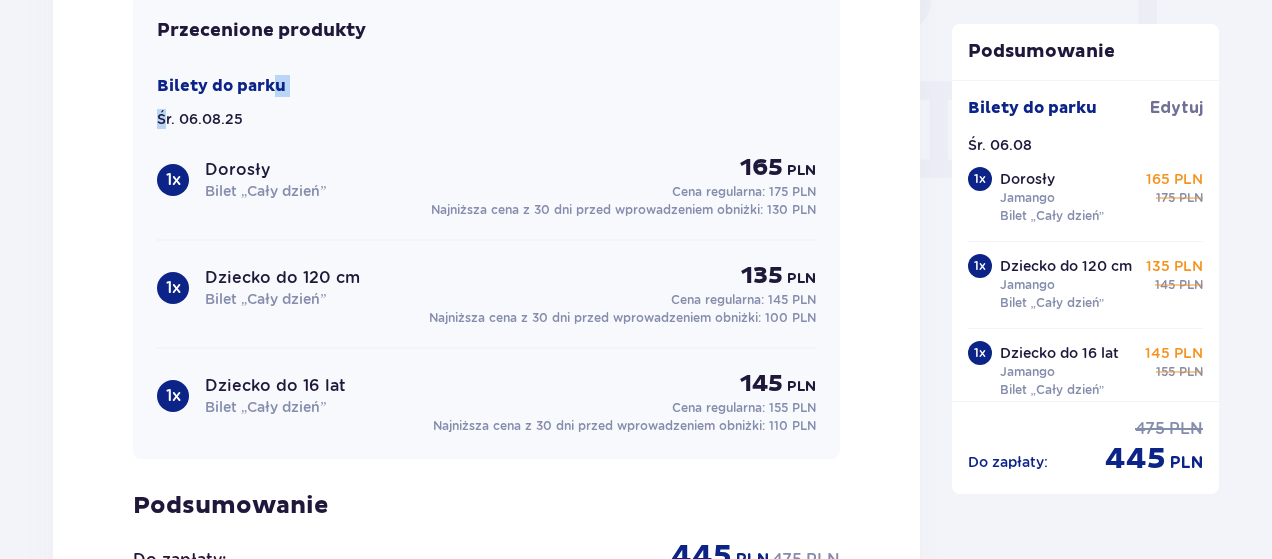 scroll, scrollTop: 1938, scrollLeft: 0, axis: vertical 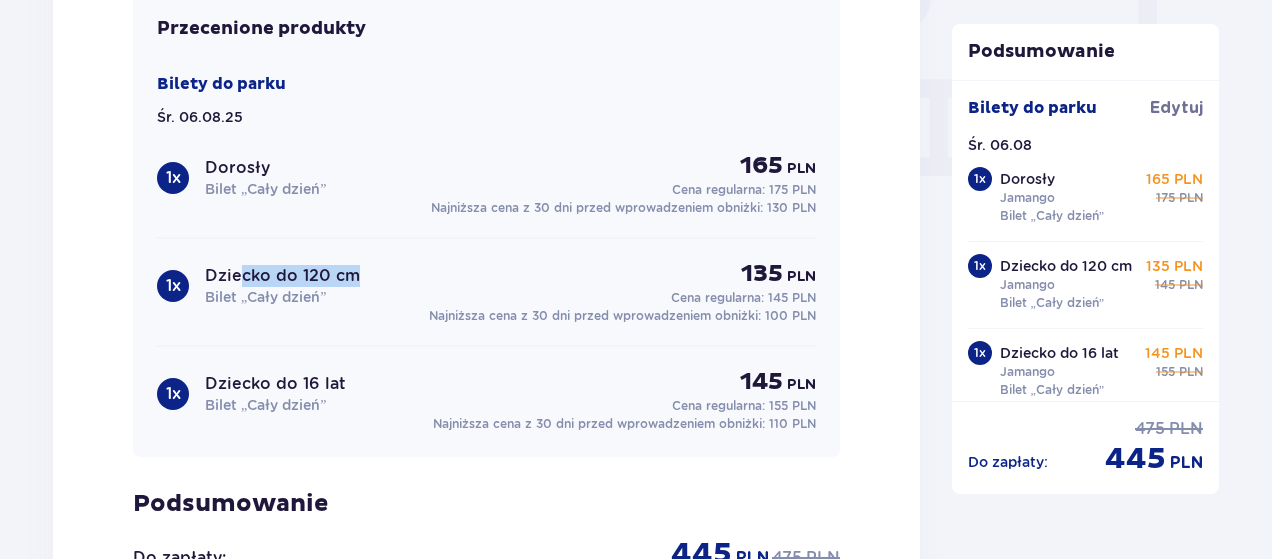 drag, startPoint x: 241, startPoint y: 267, endPoint x: 358, endPoint y: 268, distance: 117.00427 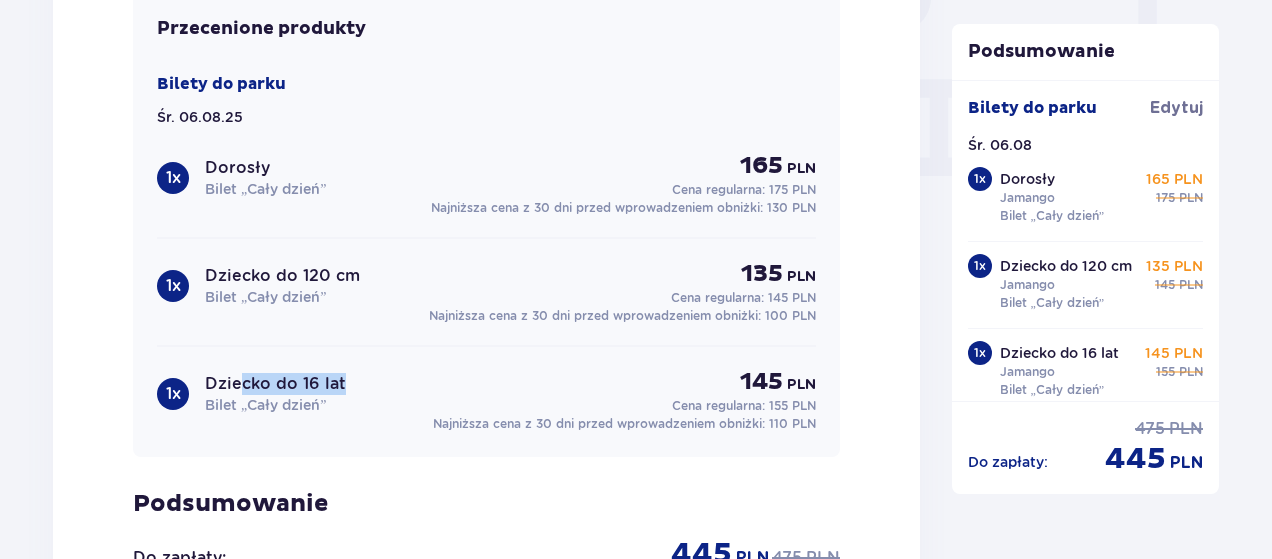 drag, startPoint x: 242, startPoint y: 375, endPoint x: 354, endPoint y: 382, distance: 112.21854 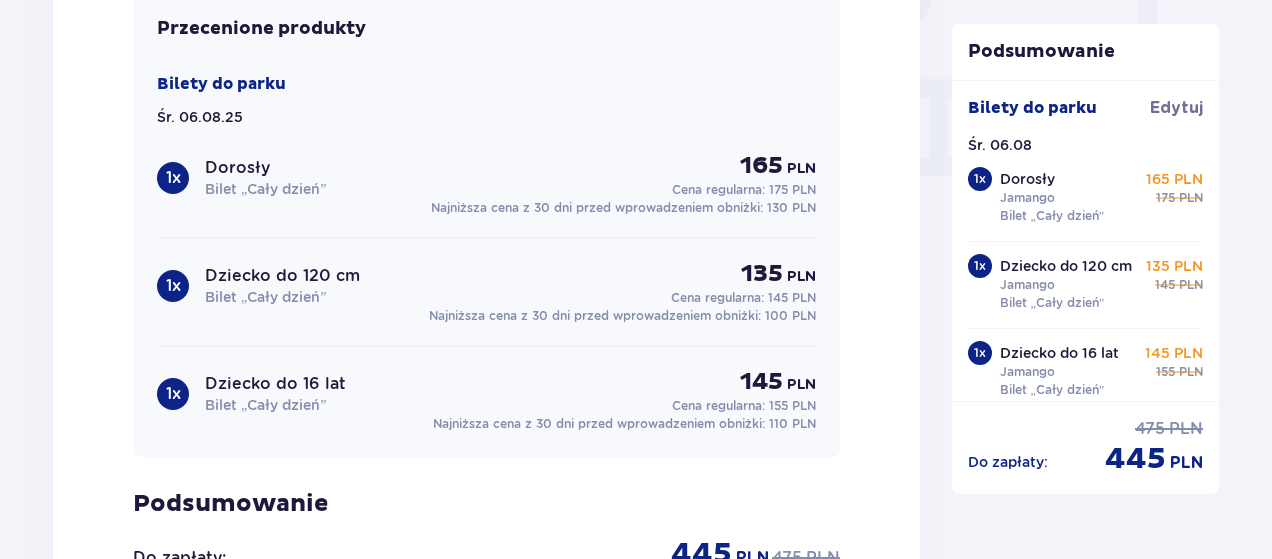 click on "Dziecko do 16 lat" at bounding box center [275, 384] 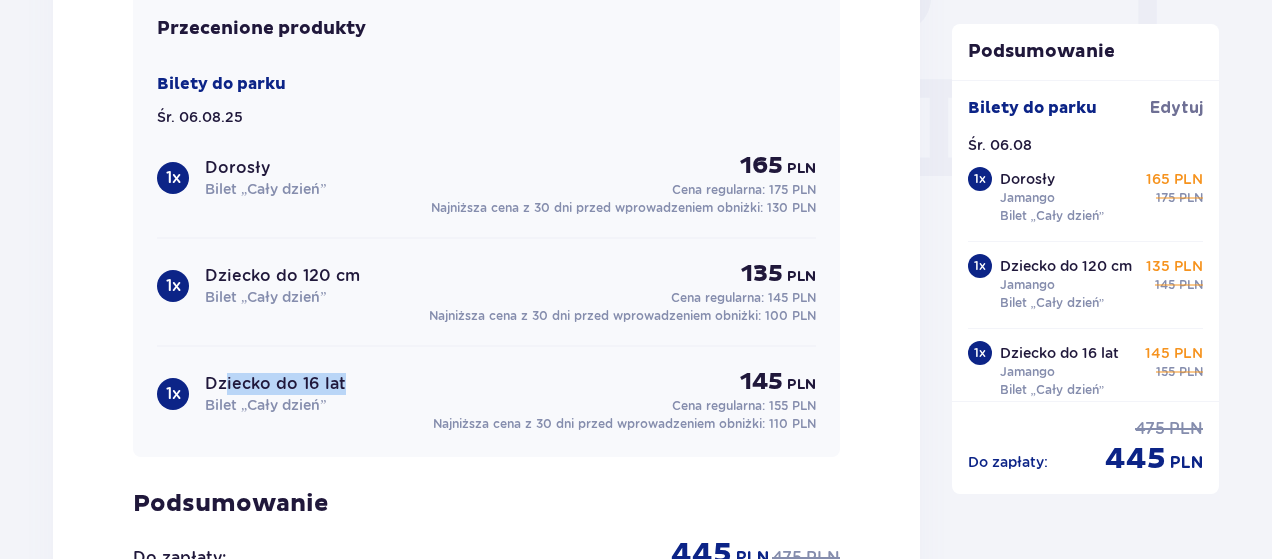 drag, startPoint x: 222, startPoint y: 377, endPoint x: 372, endPoint y: 383, distance: 150.11995 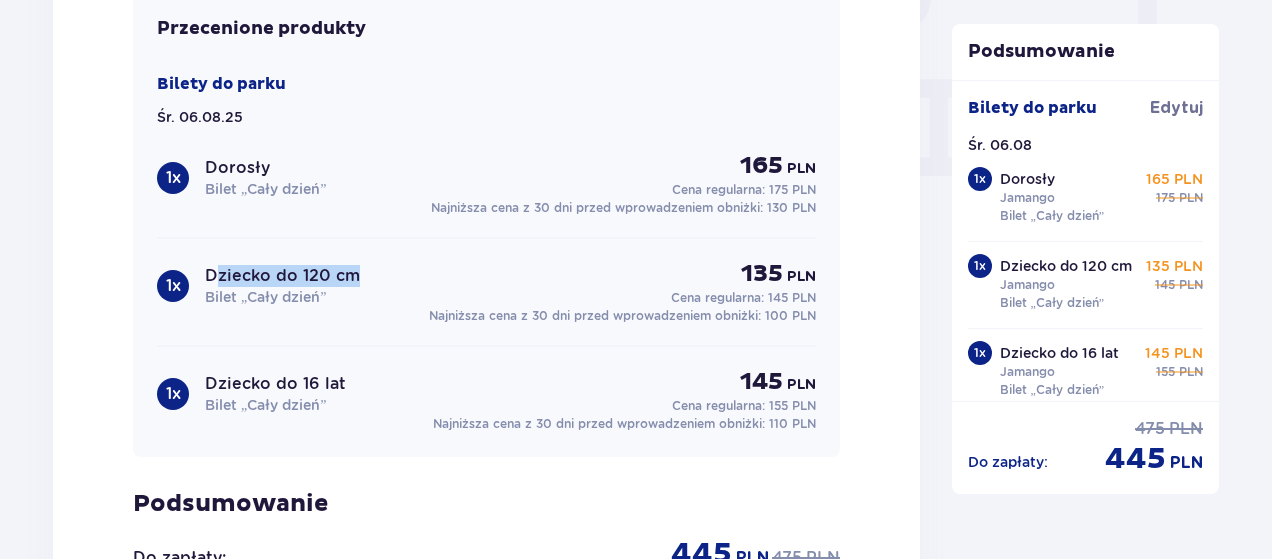 drag, startPoint x: 225, startPoint y: 268, endPoint x: 396, endPoint y: 276, distance: 171.18703 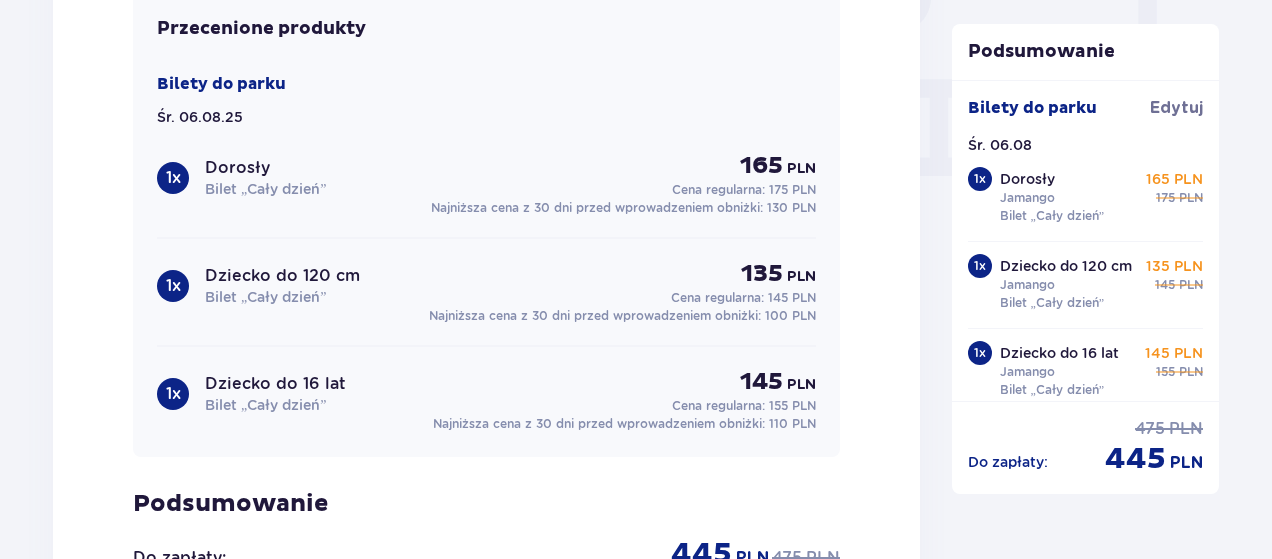 click on "135" at bounding box center (762, 274) 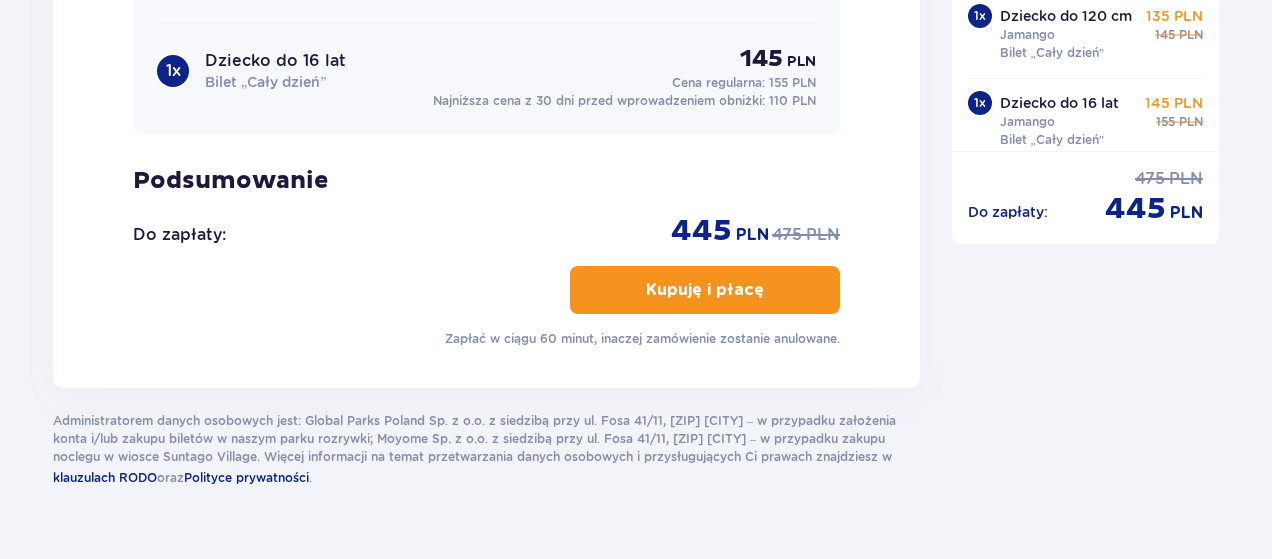 scroll, scrollTop: 2265, scrollLeft: 0, axis: vertical 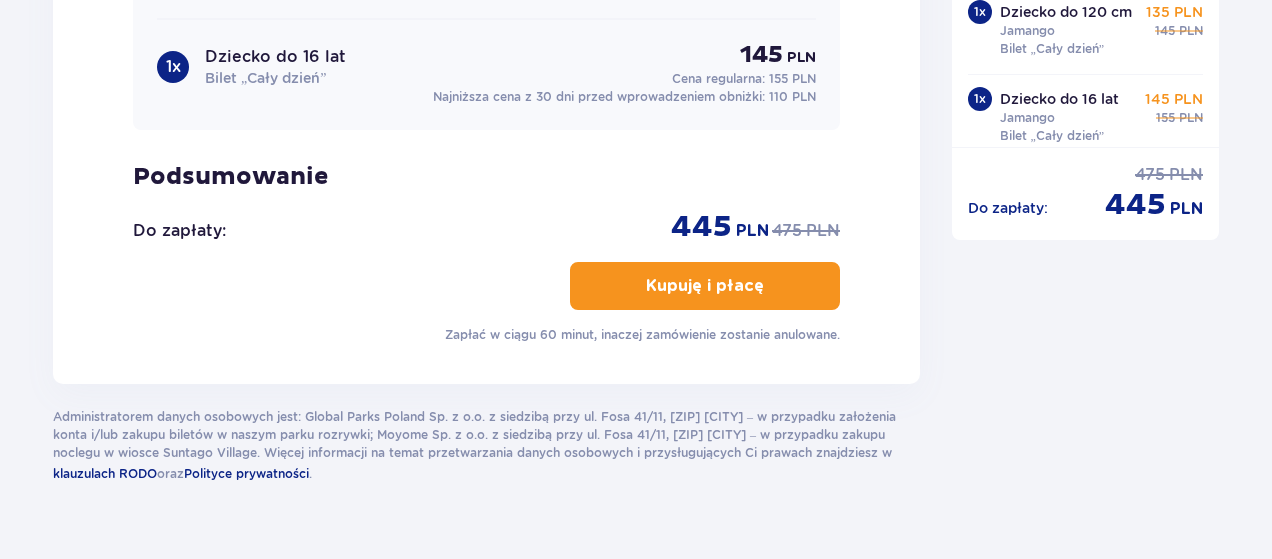 click on "Kupuję i płacę" at bounding box center (705, 286) 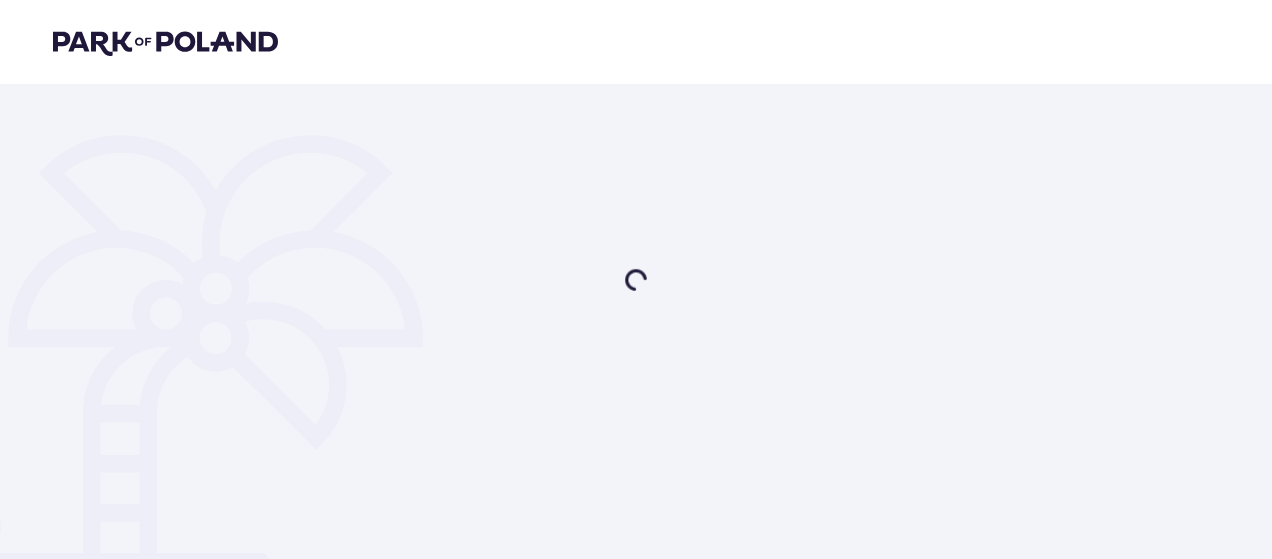 scroll, scrollTop: 0, scrollLeft: 0, axis: both 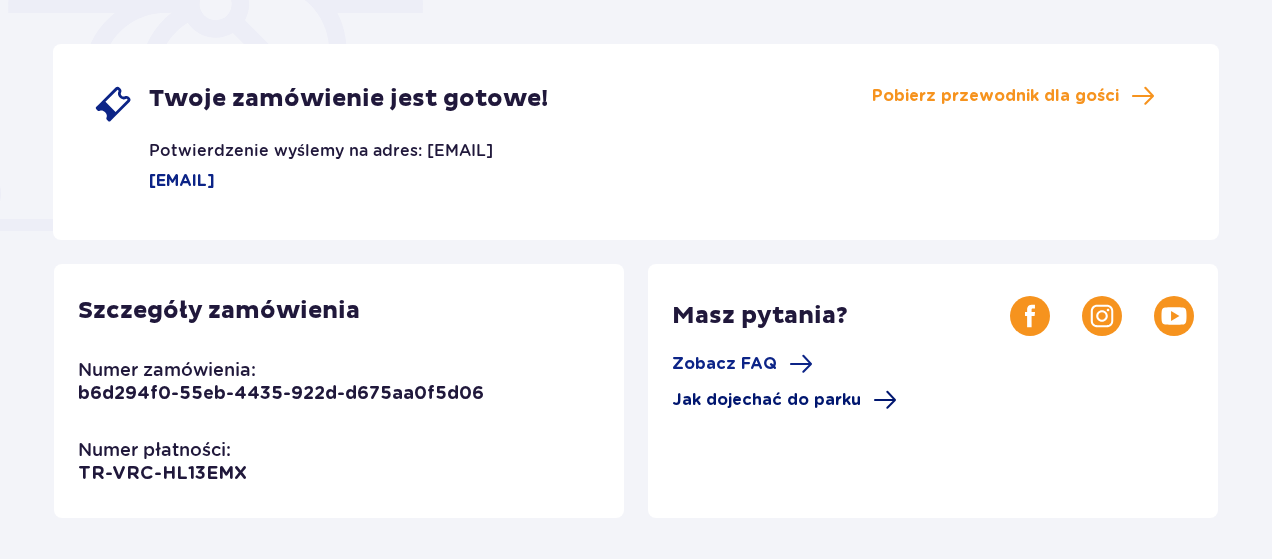 click on "Jak dojechać do parku" at bounding box center (766, 400) 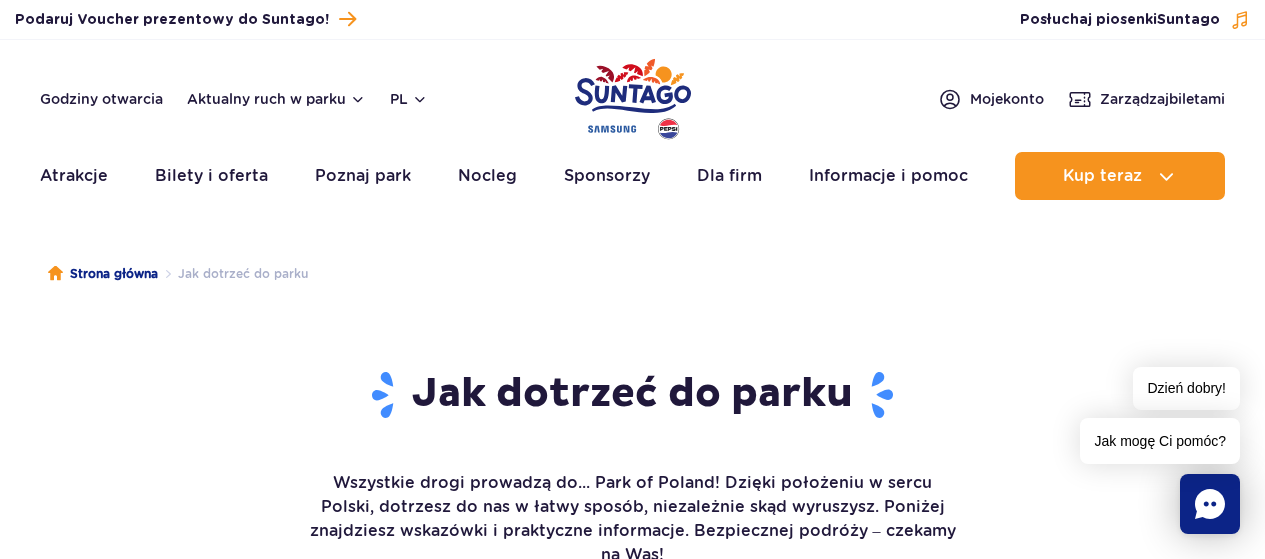 scroll, scrollTop: 0, scrollLeft: 0, axis: both 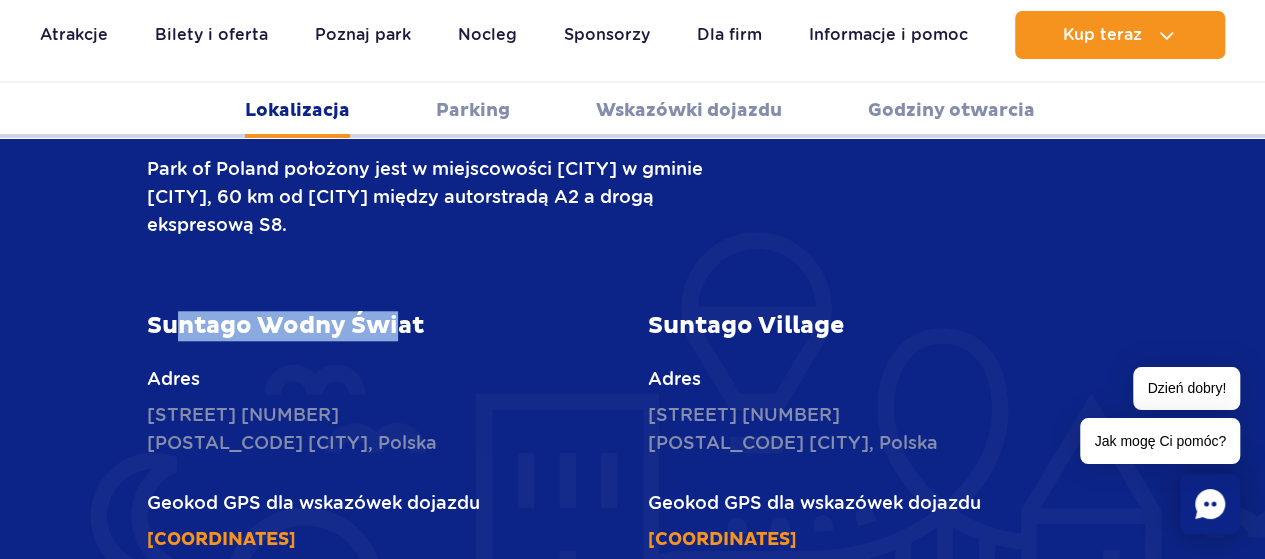 drag, startPoint x: 183, startPoint y: 298, endPoint x: 400, endPoint y: 303, distance: 217.0576 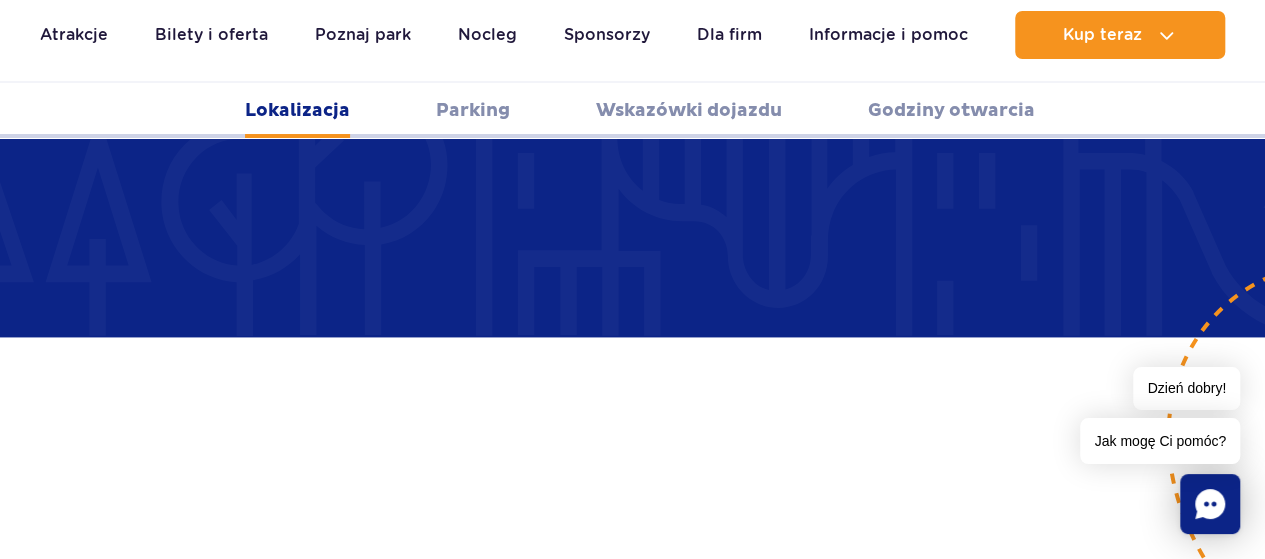 scroll, scrollTop: 1458, scrollLeft: 0, axis: vertical 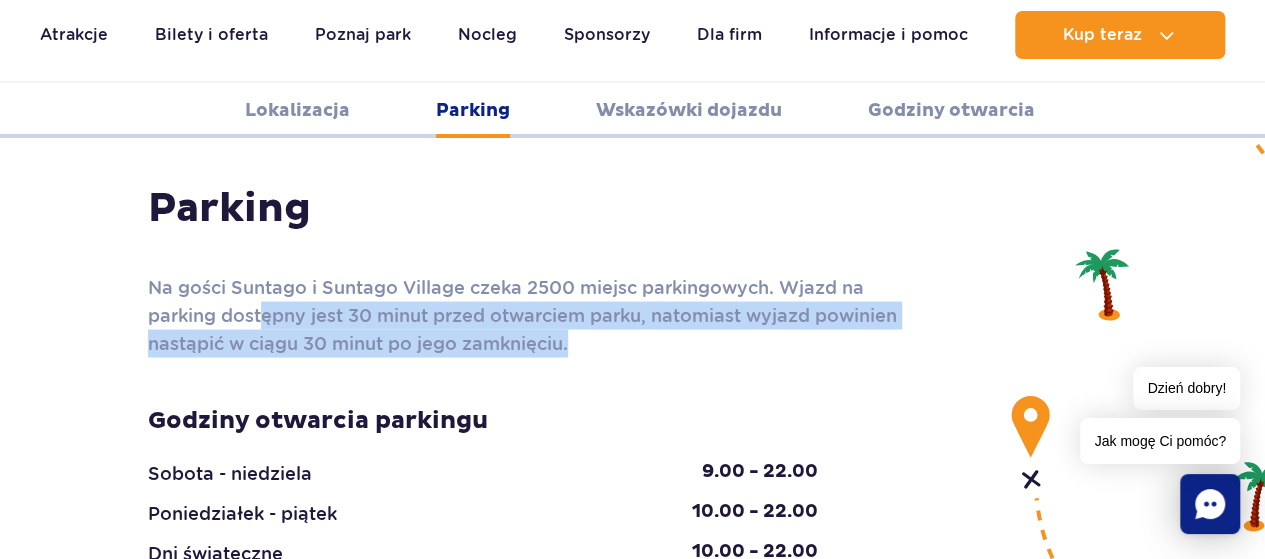 drag, startPoint x: 263, startPoint y: 290, endPoint x: 460, endPoint y: 344, distance: 204.26698 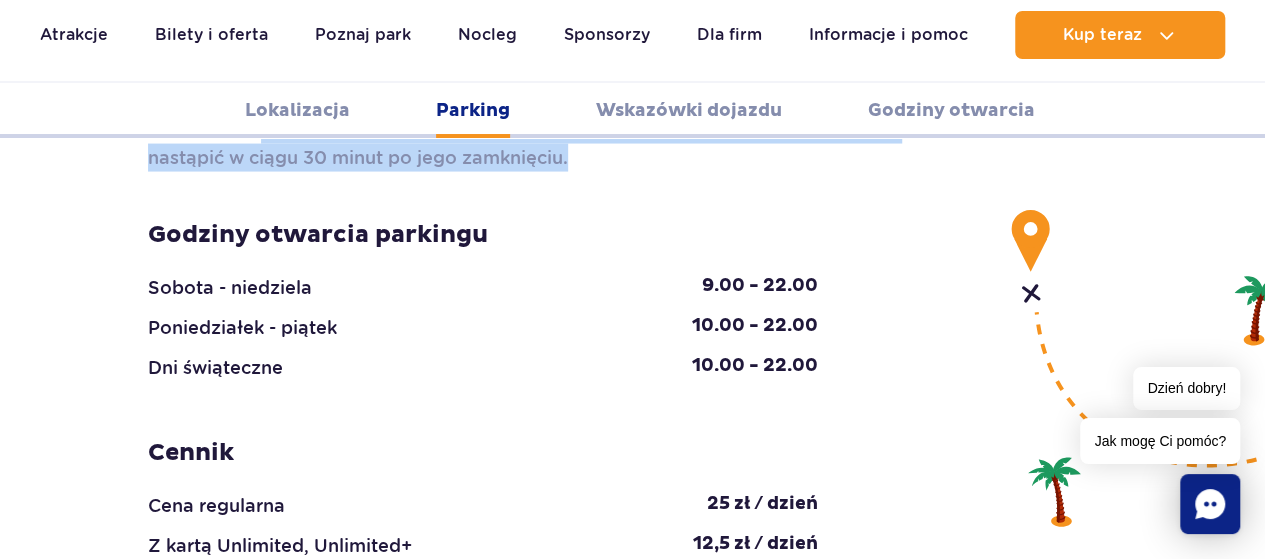 scroll, scrollTop: 1982, scrollLeft: 0, axis: vertical 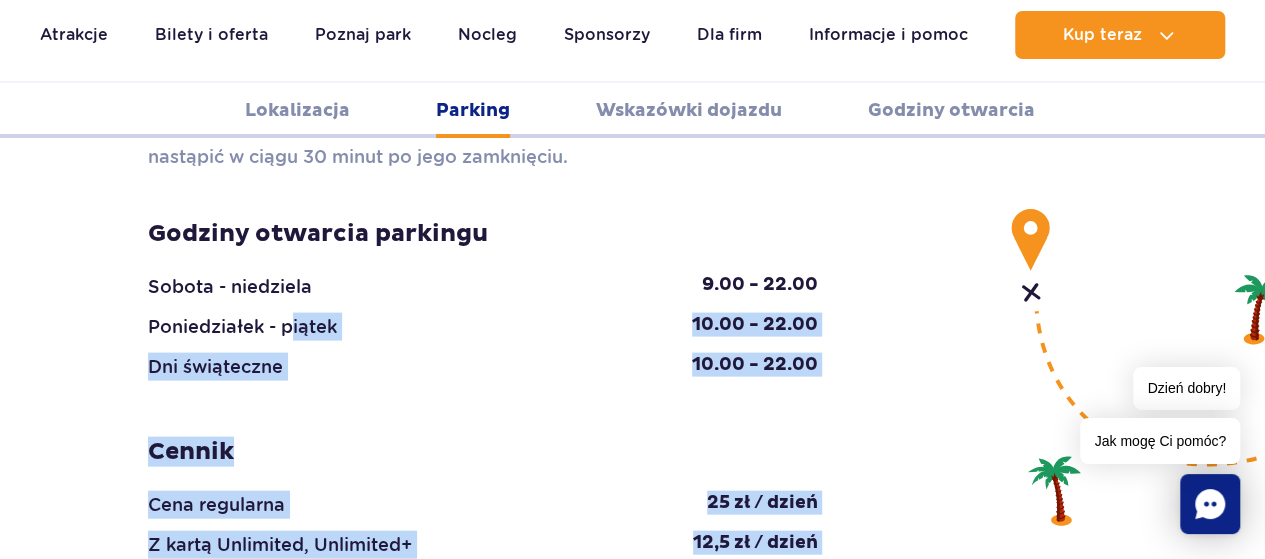 drag, startPoint x: 288, startPoint y: 293, endPoint x: 814, endPoint y: 295, distance: 526.0038 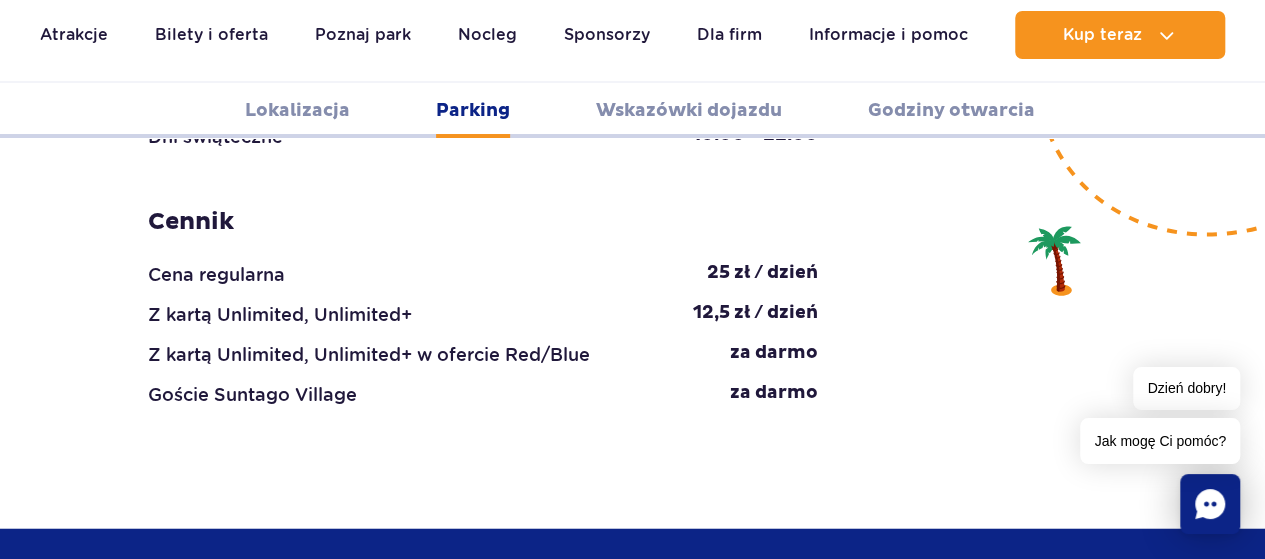 scroll, scrollTop: 2213, scrollLeft: 0, axis: vertical 